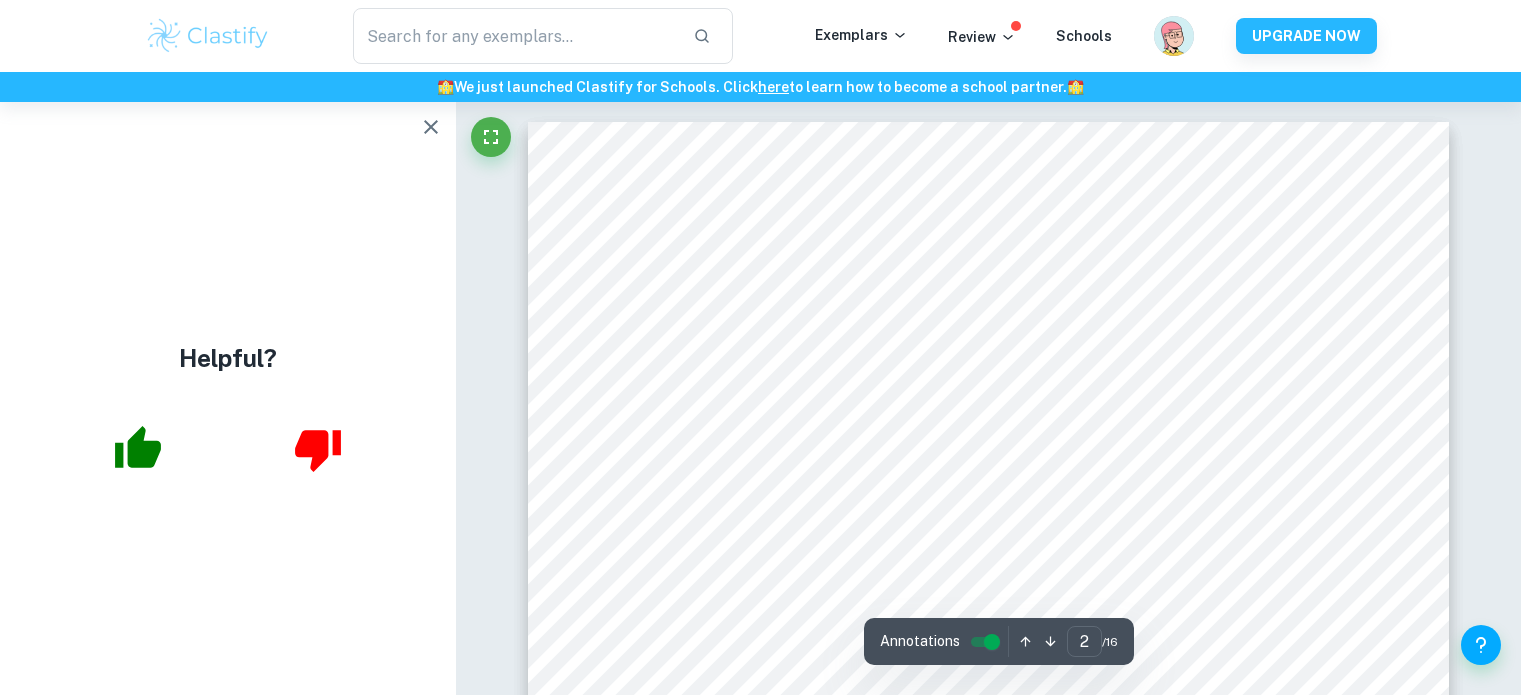 scroll, scrollTop: 2237, scrollLeft: 0, axis: vertical 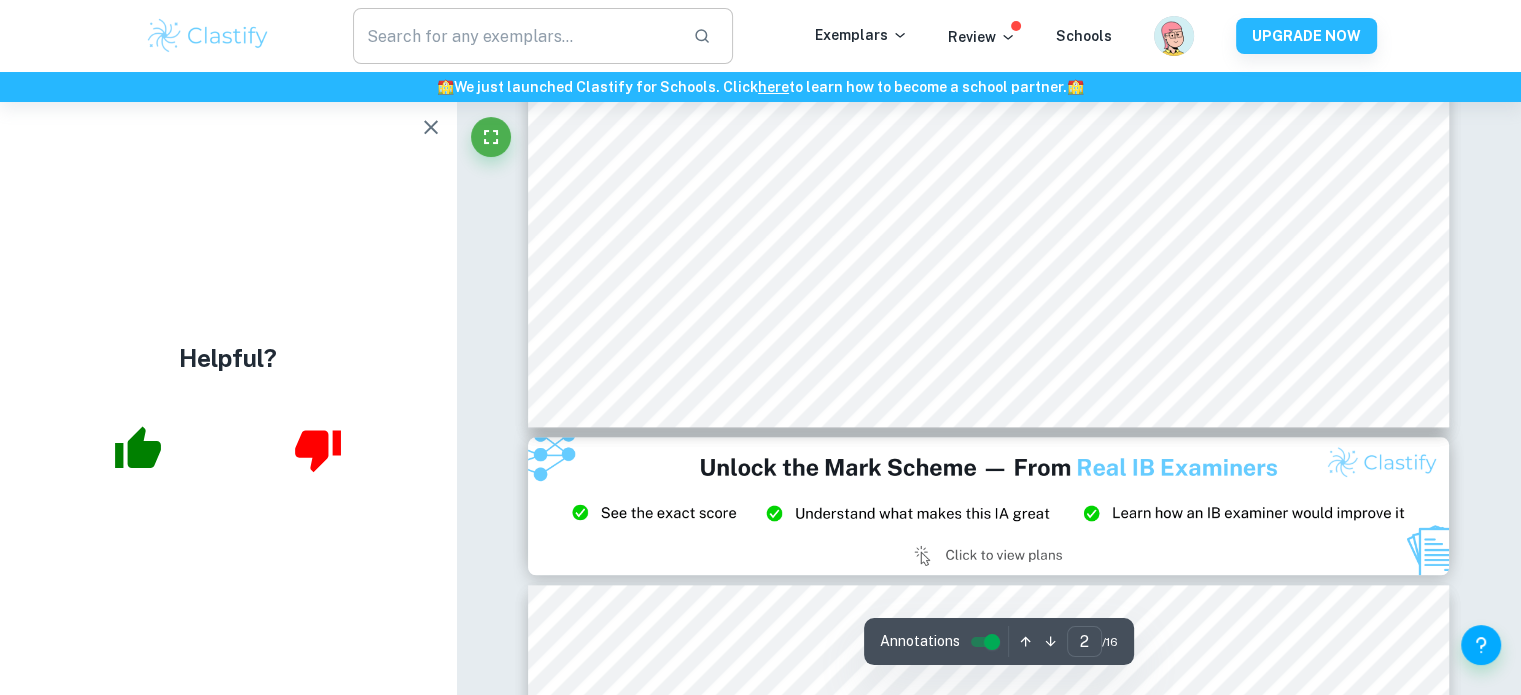 click at bounding box center (515, 36) 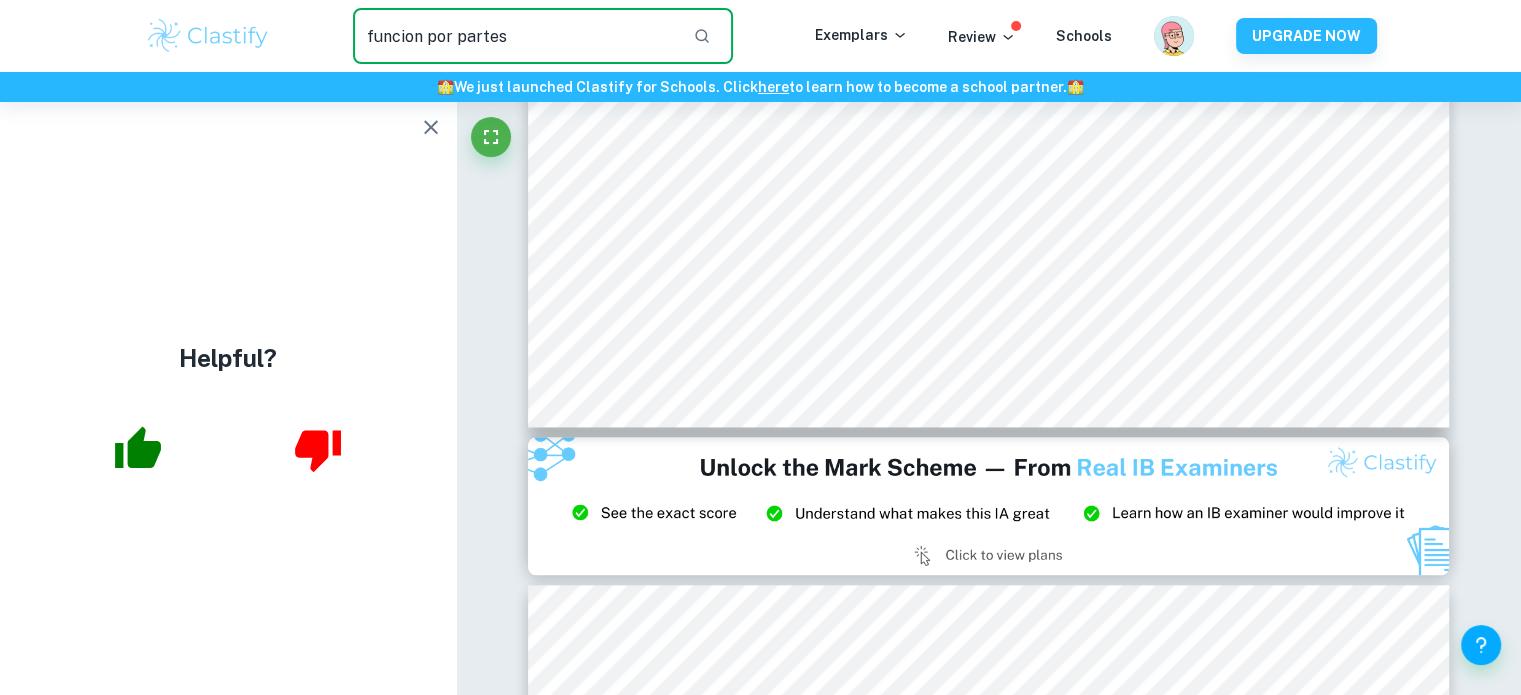type on "funcion por partes" 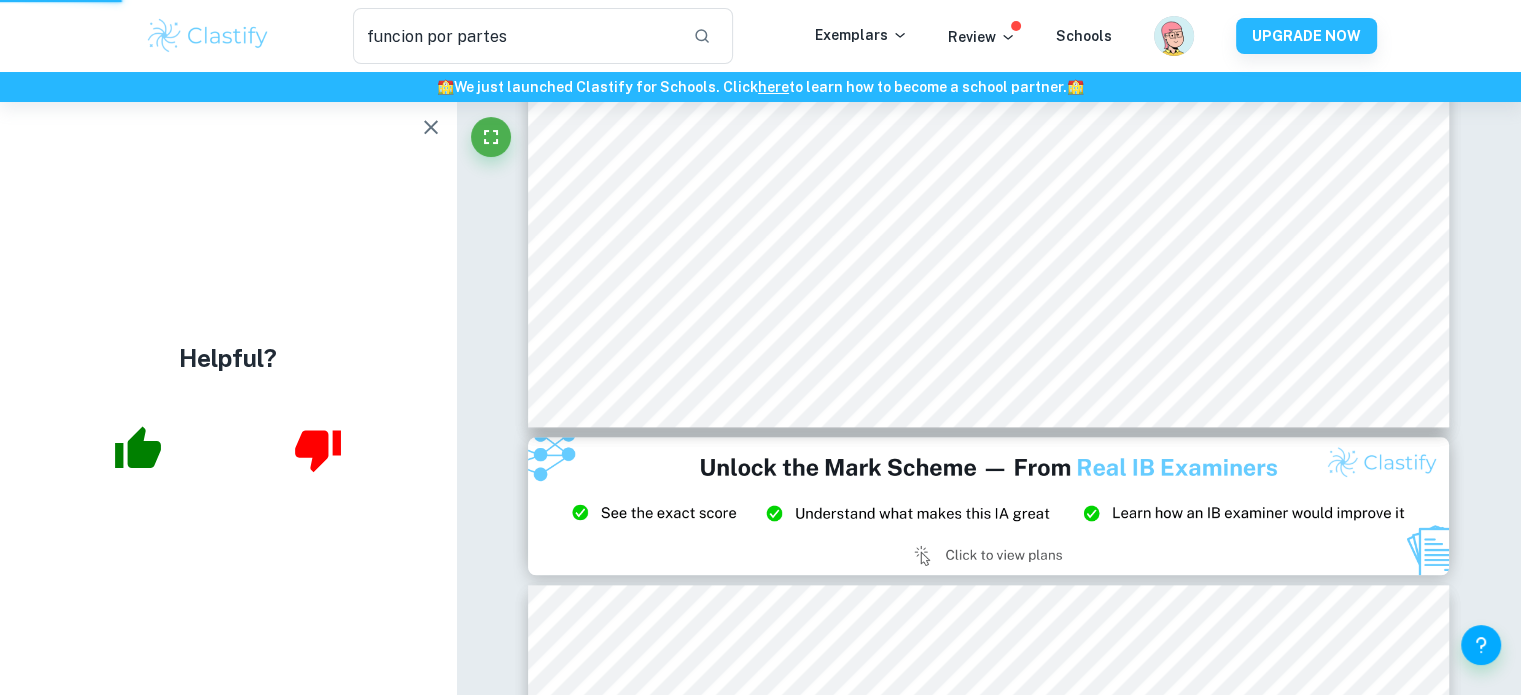 scroll, scrollTop: 0, scrollLeft: 0, axis: both 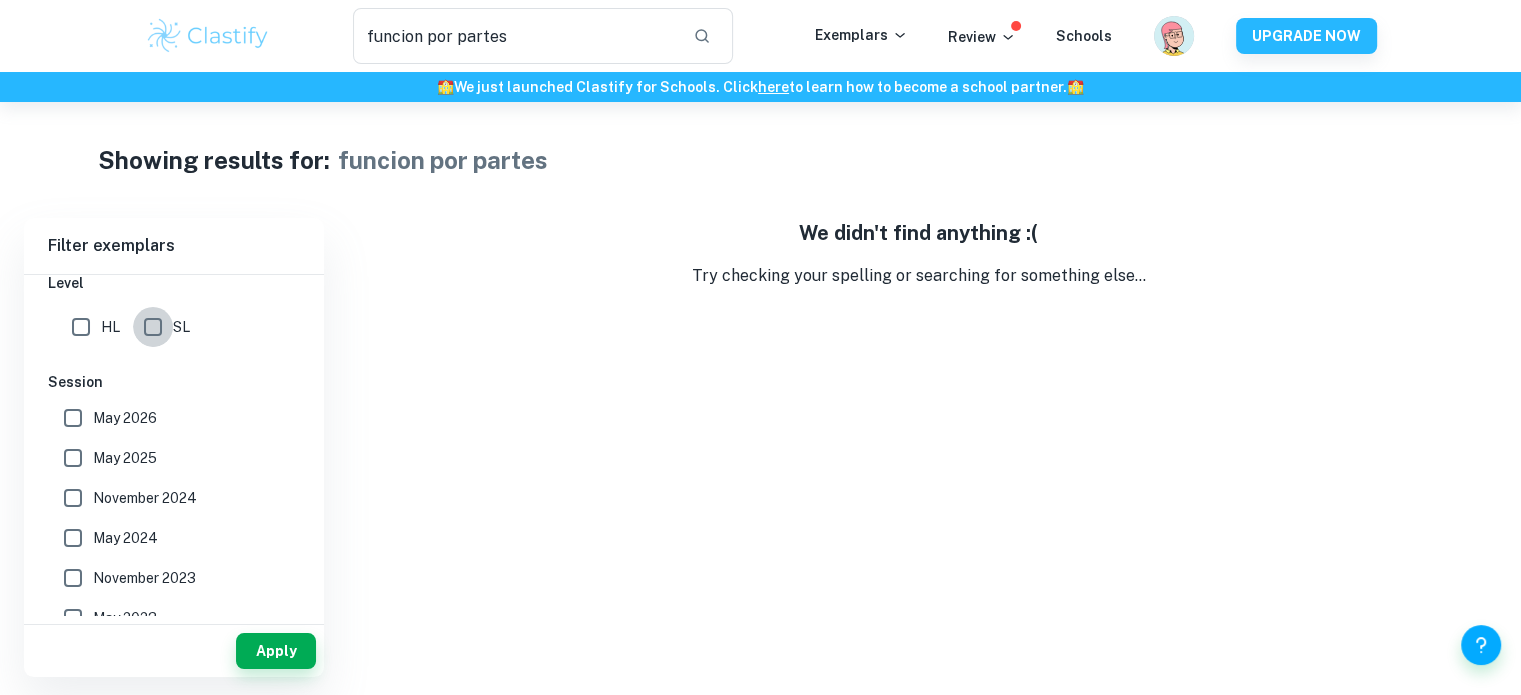 click on "SL" at bounding box center (153, 327) 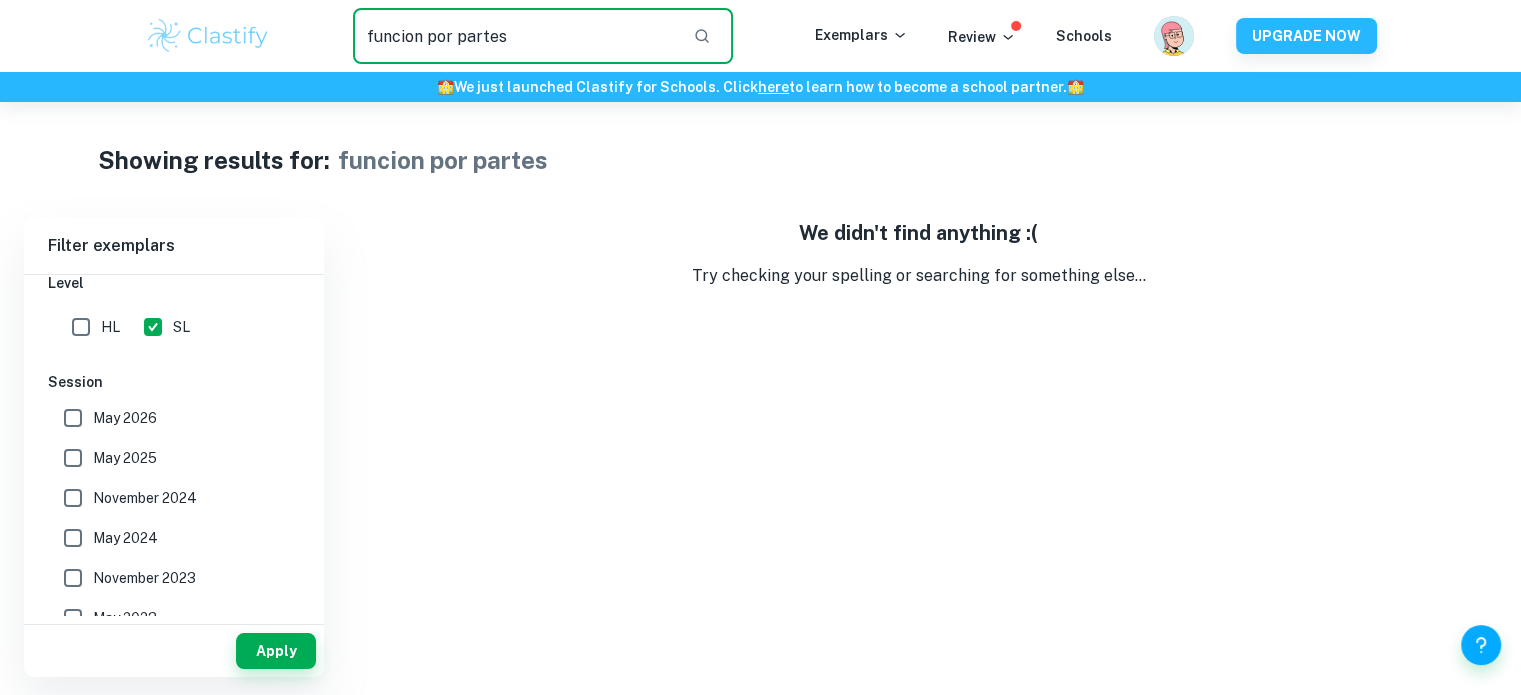 click on "funcion por partes" at bounding box center (515, 36) 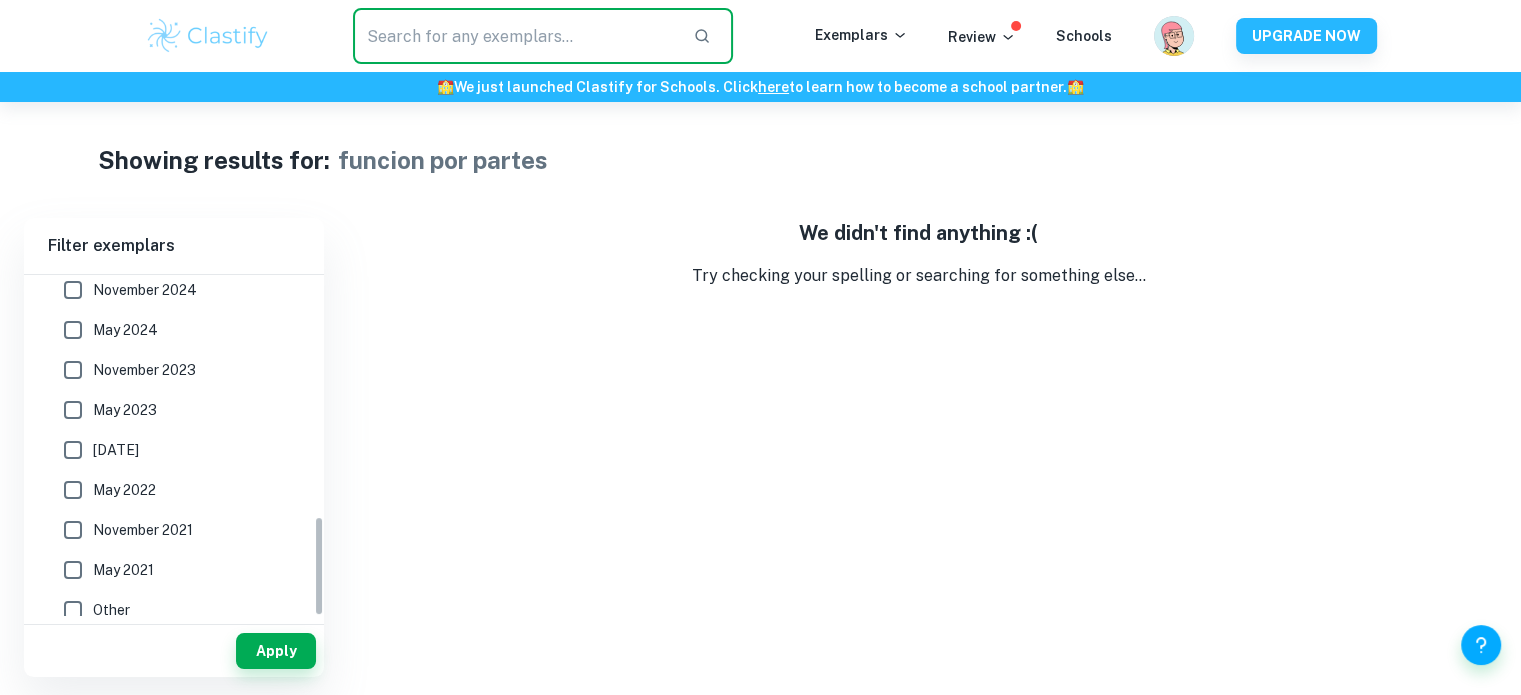 scroll, scrollTop: 820, scrollLeft: 0, axis: vertical 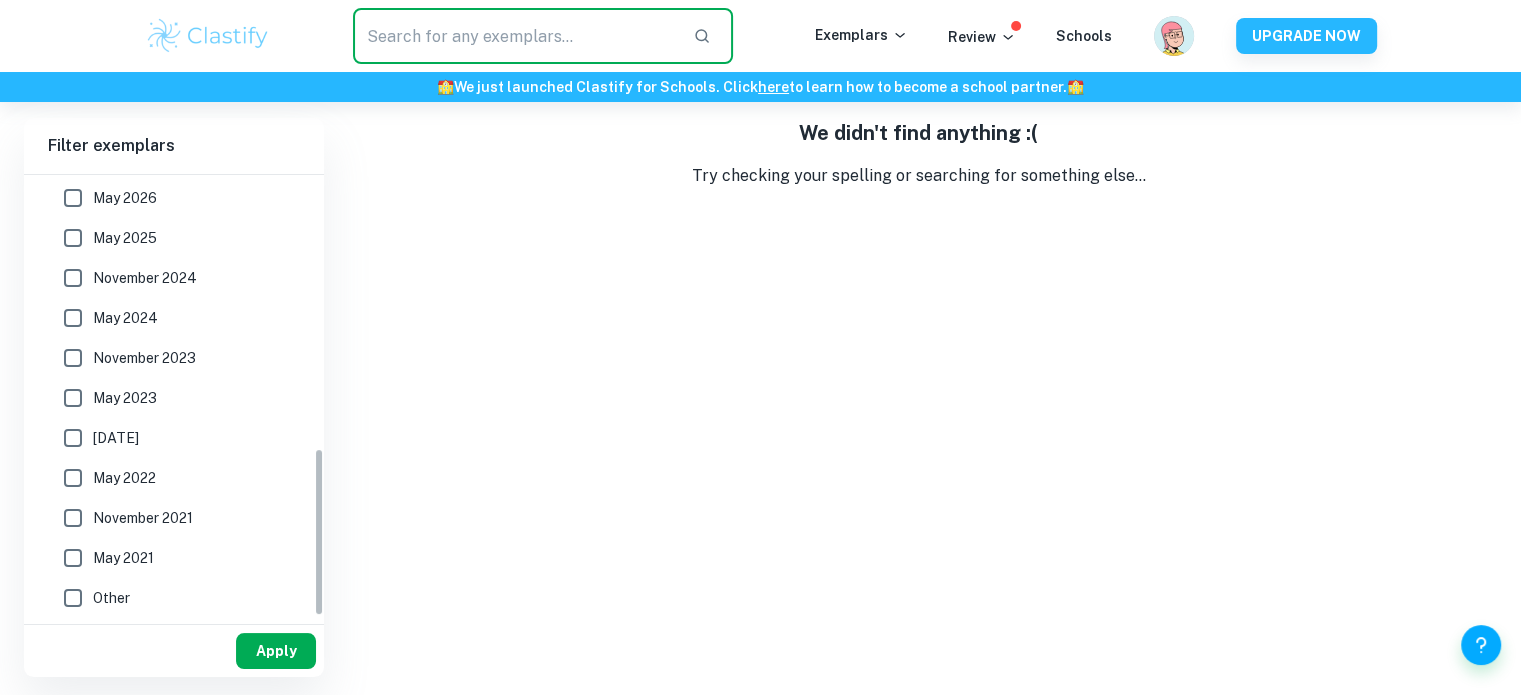 click on "Apply" at bounding box center (276, 651) 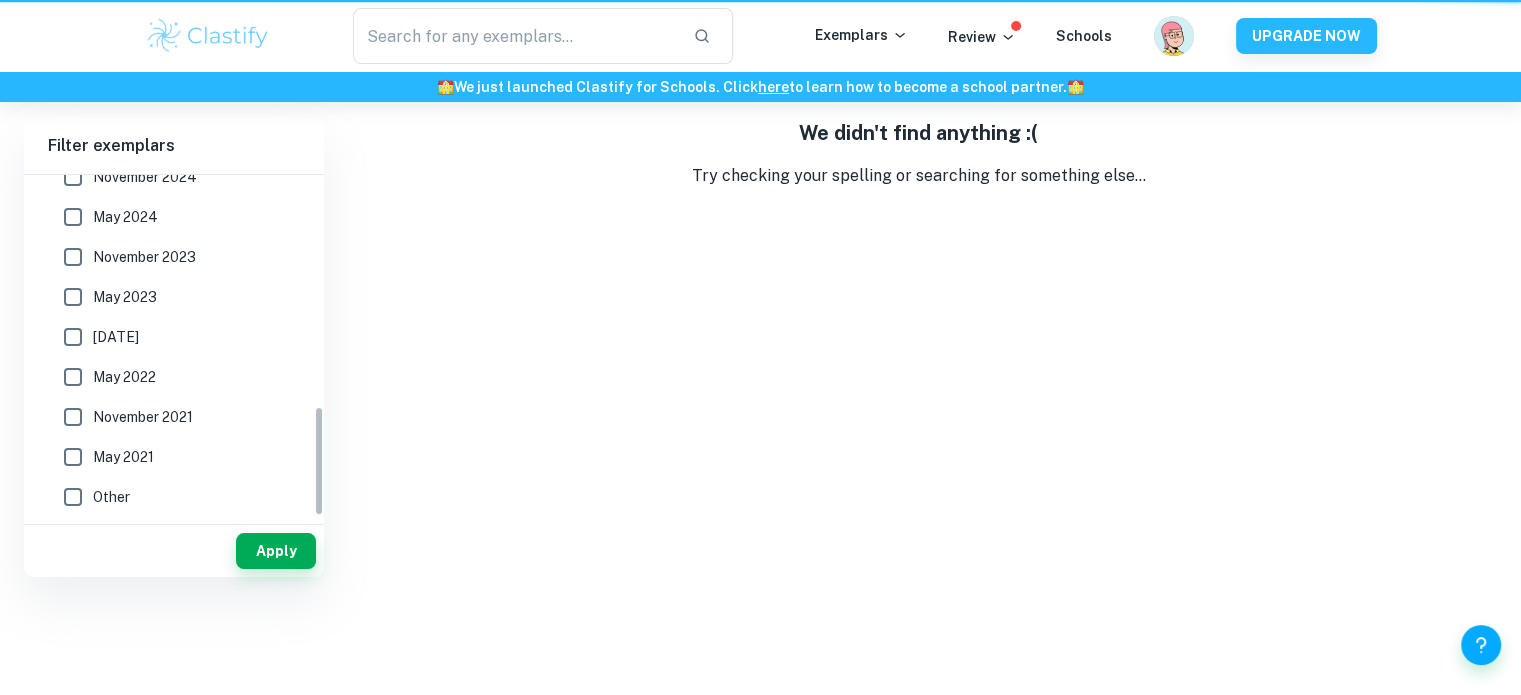 scroll, scrollTop: 0, scrollLeft: 0, axis: both 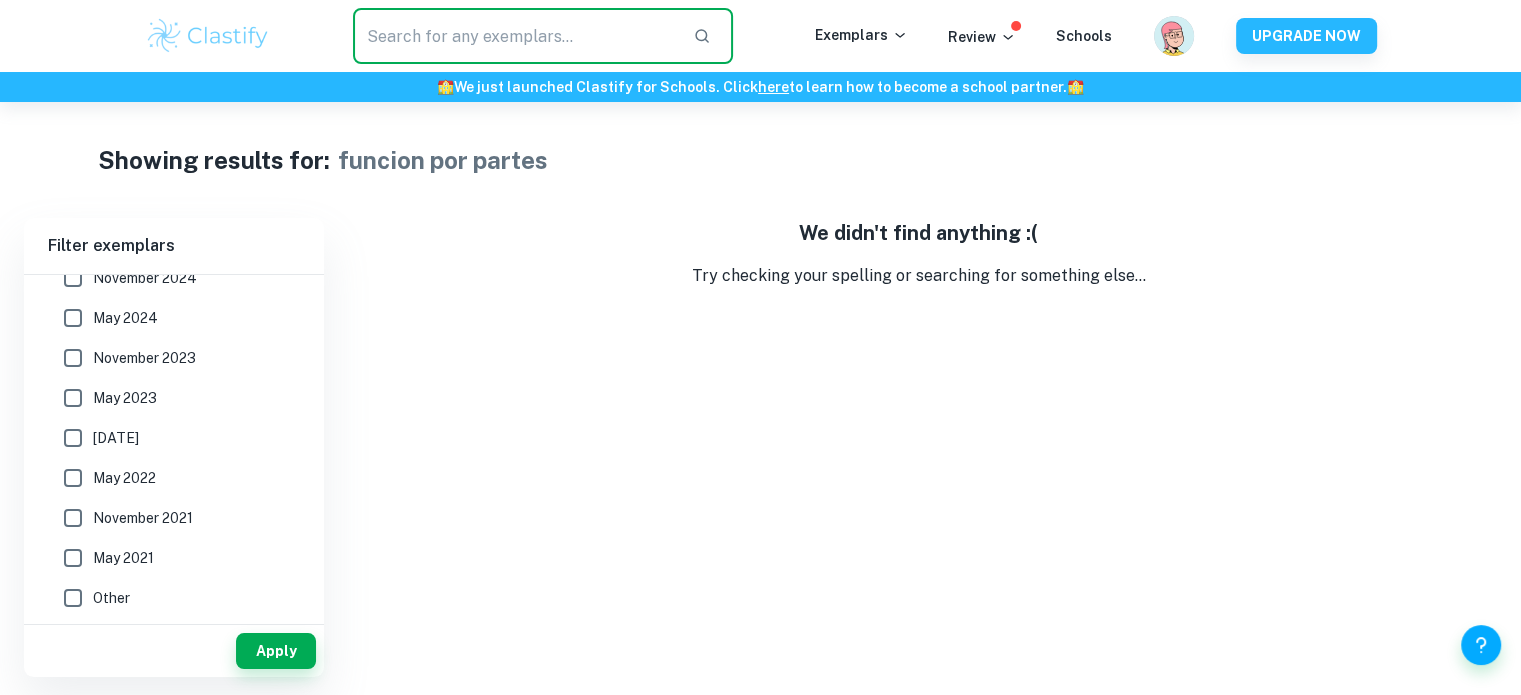 drag, startPoint x: 569, startPoint y: 19, endPoint x: 290, endPoint y: -42, distance: 285.5906 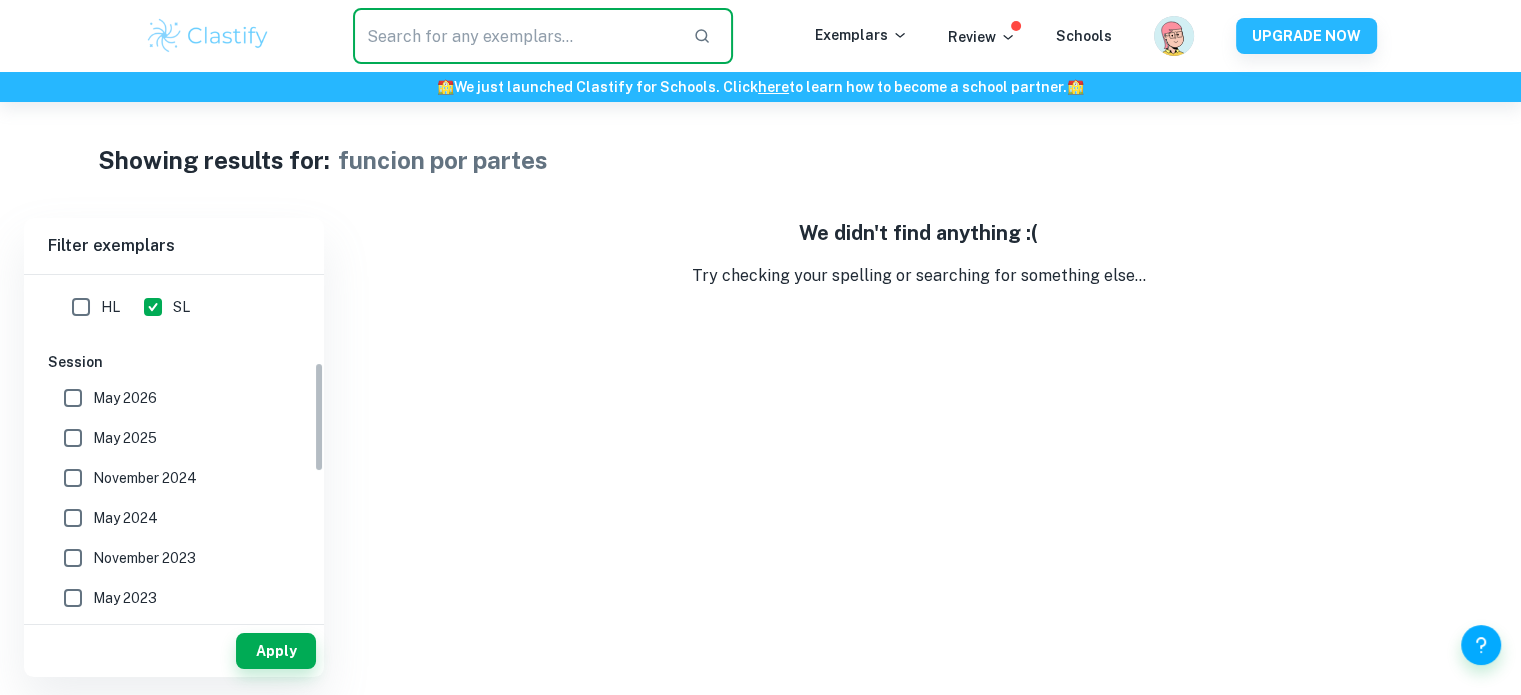 scroll, scrollTop: 0, scrollLeft: 0, axis: both 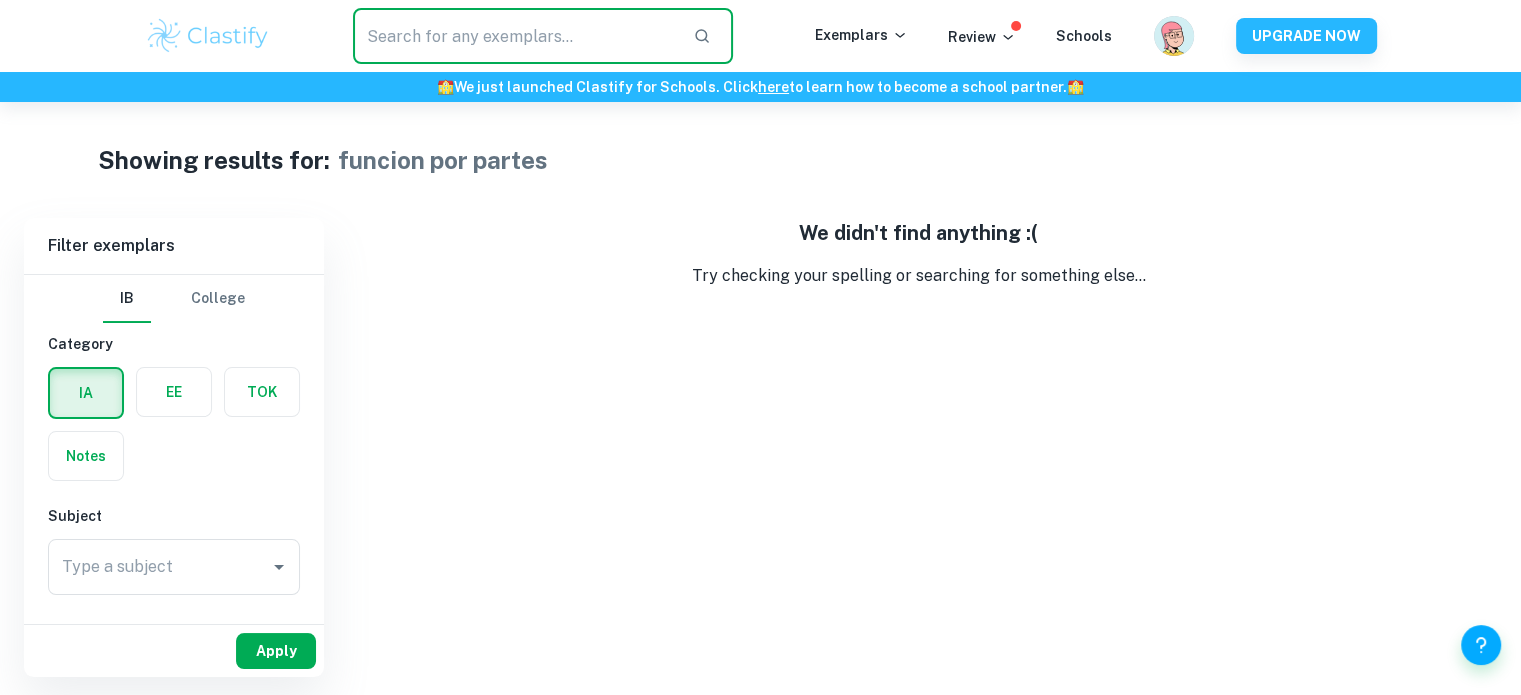 type 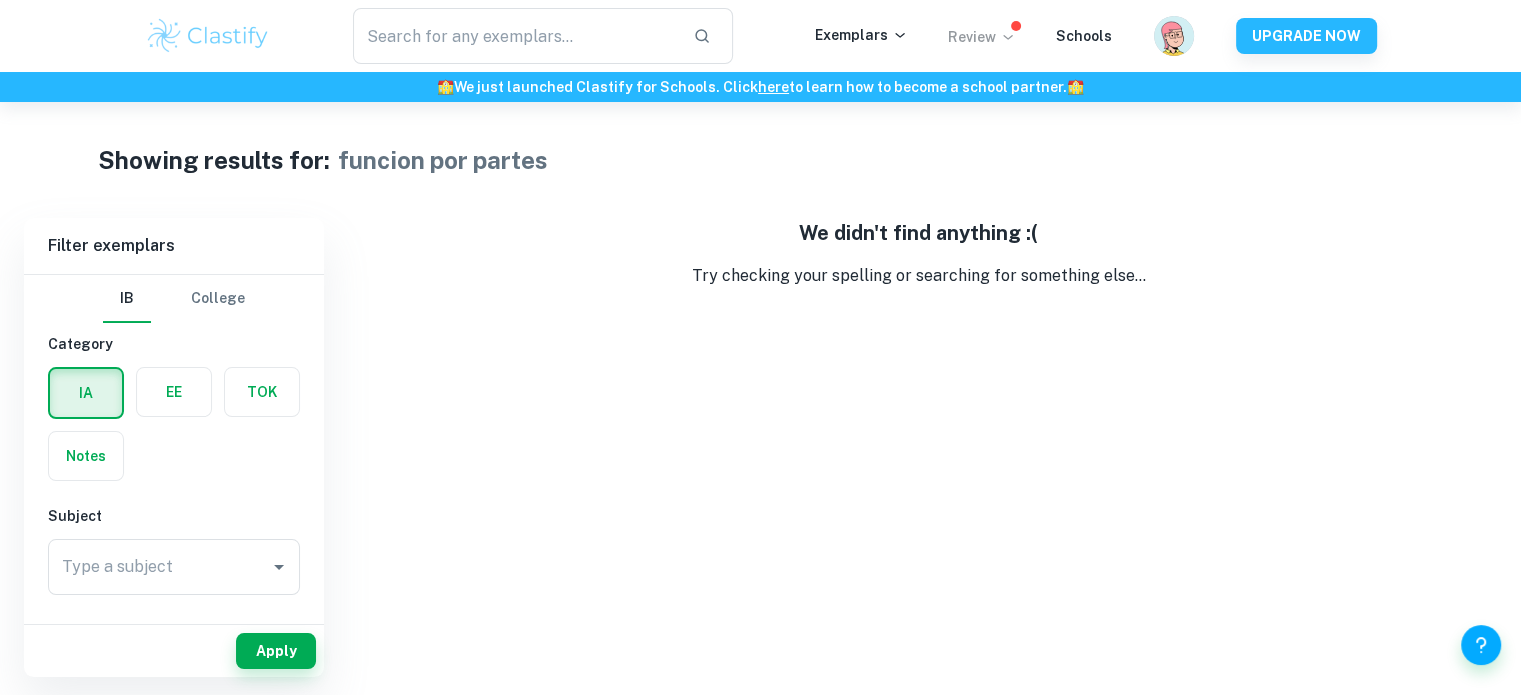 click 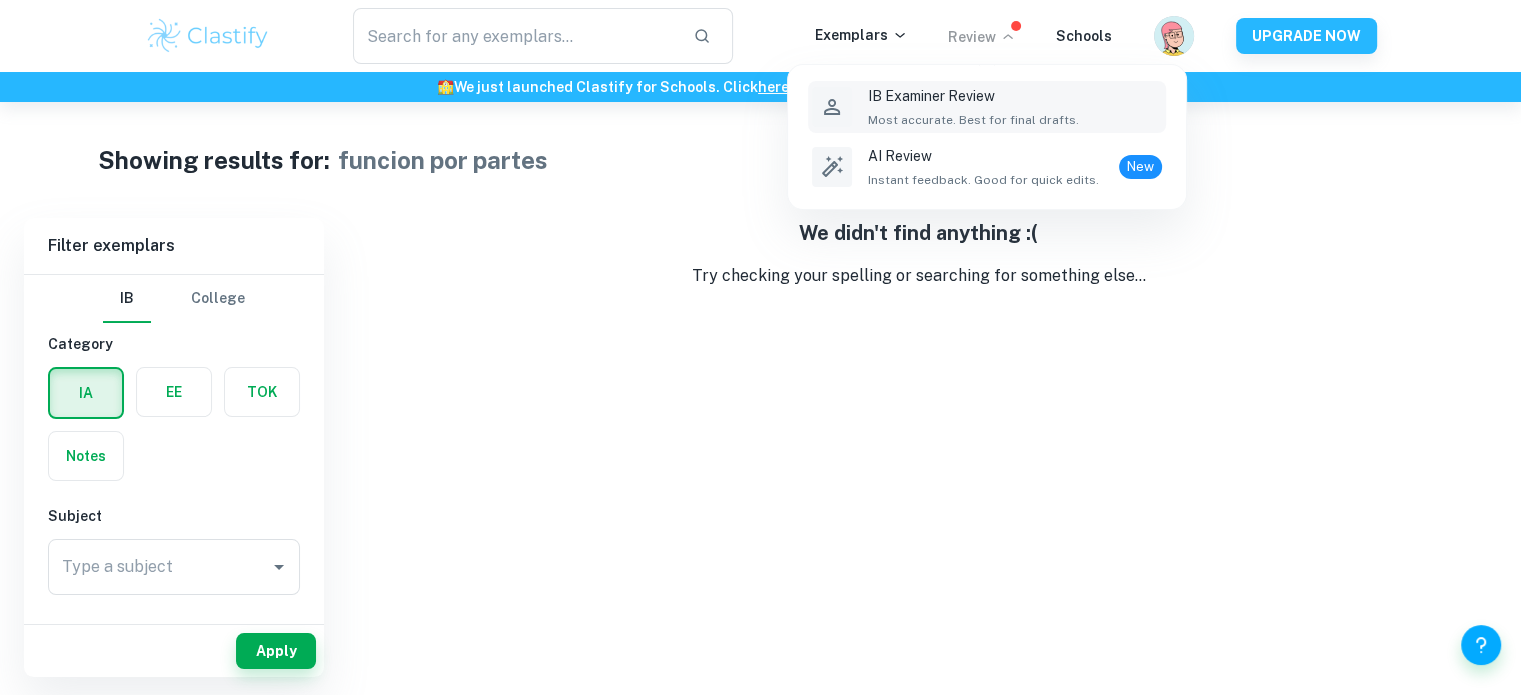 click on "Most accurate. Best for final drafts." at bounding box center [973, 120] 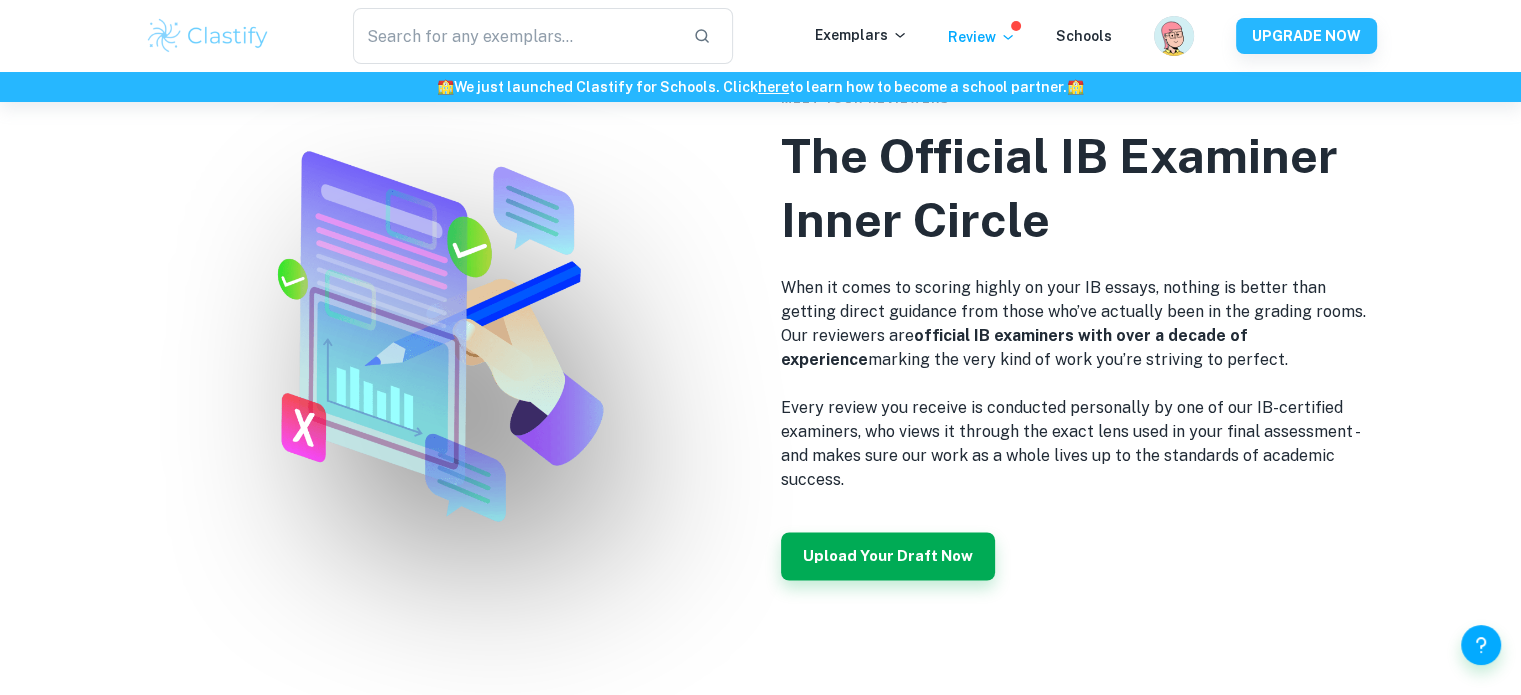 scroll, scrollTop: 3500, scrollLeft: 0, axis: vertical 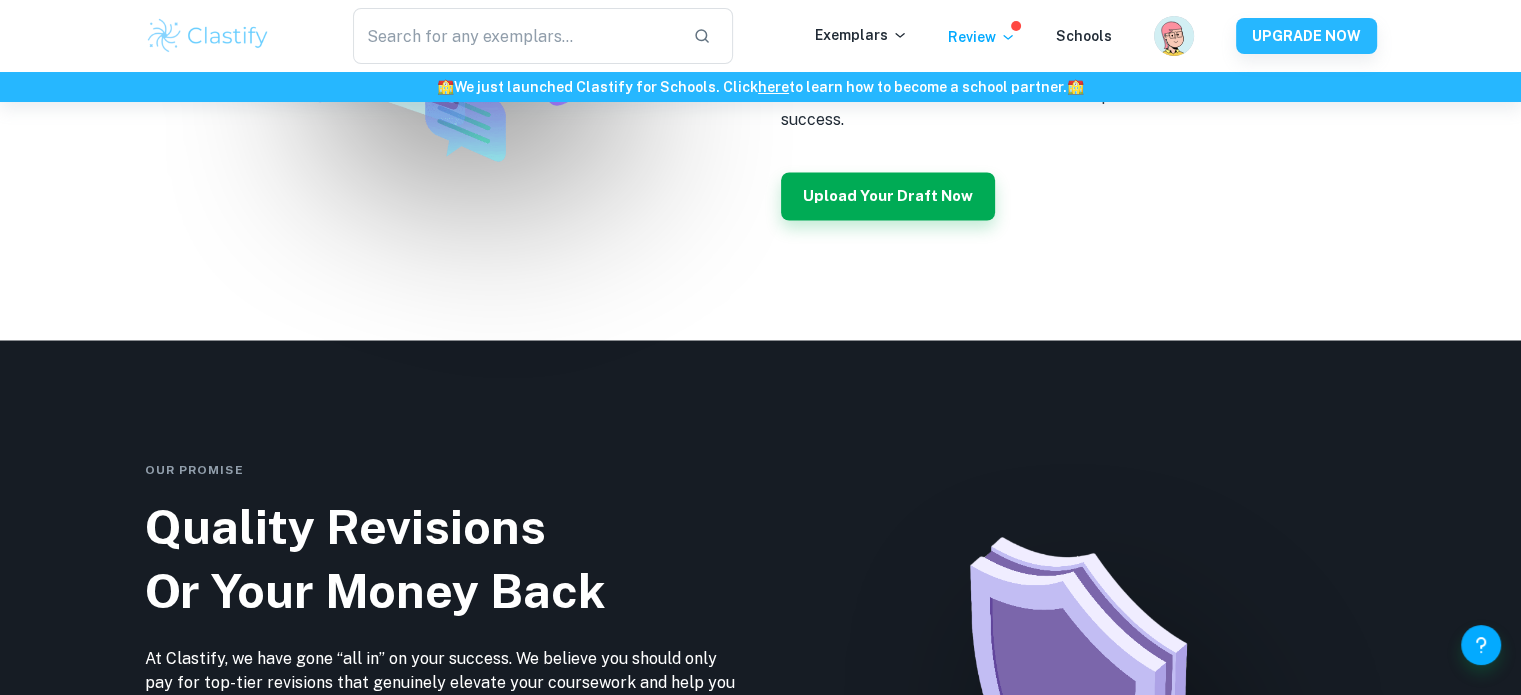 click on "​ Exemplars Review Schools UPGRADE NOW" at bounding box center (761, 36) 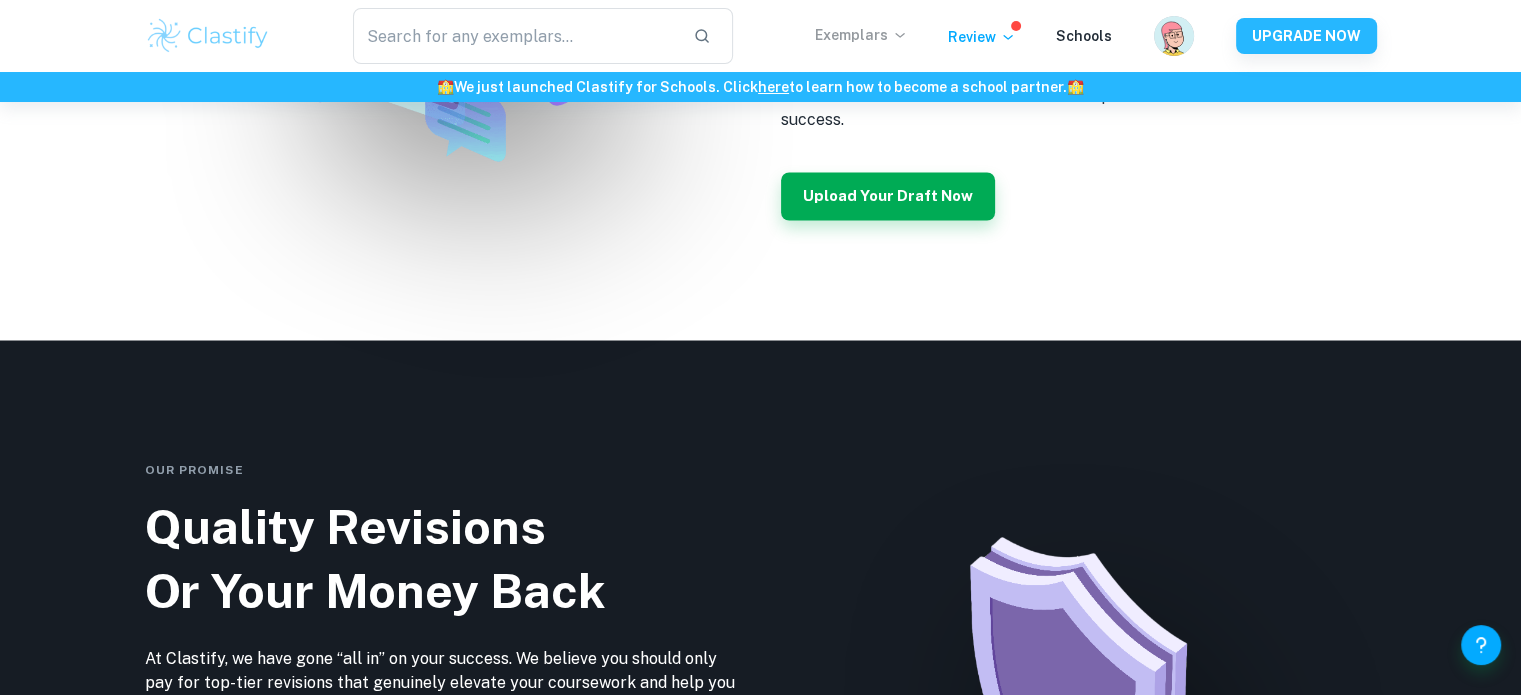 click on "Exemplars" at bounding box center (861, 35) 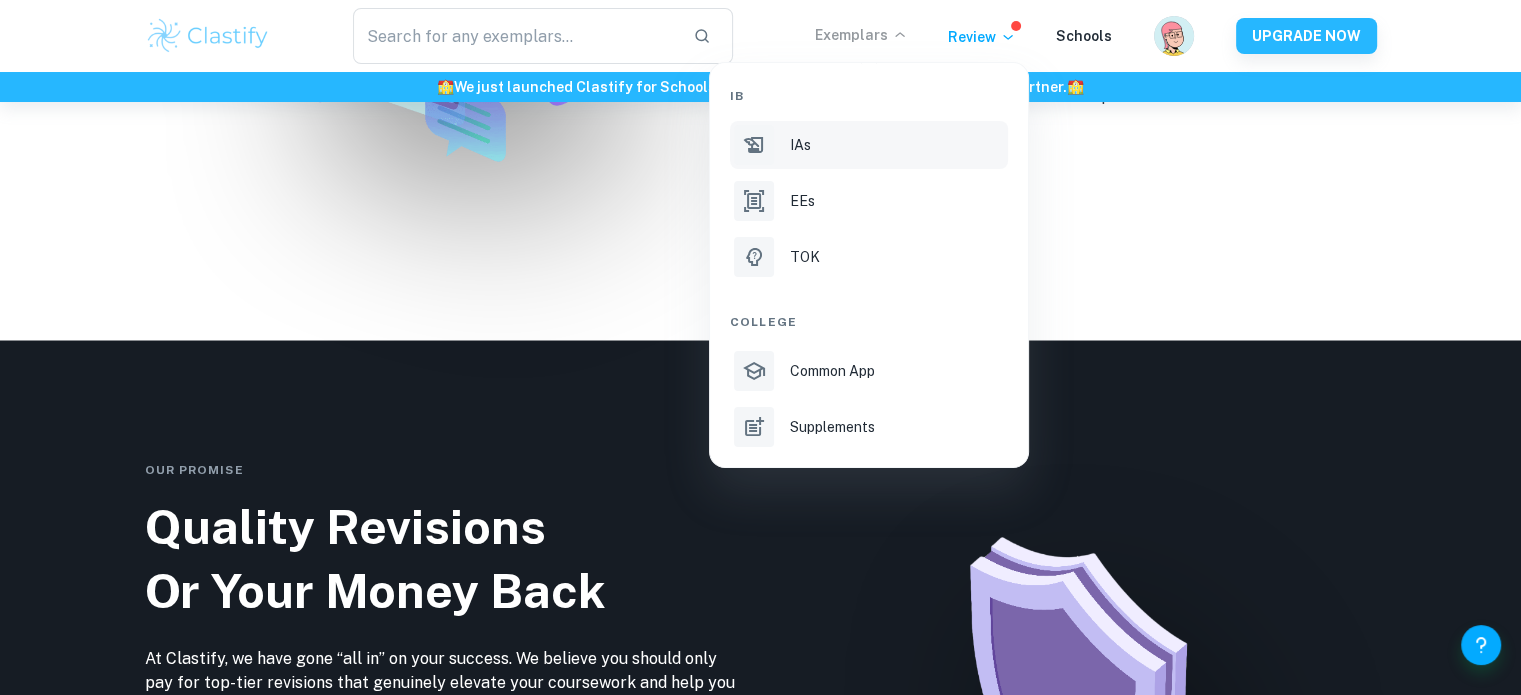 click on "IAs" at bounding box center (800, 145) 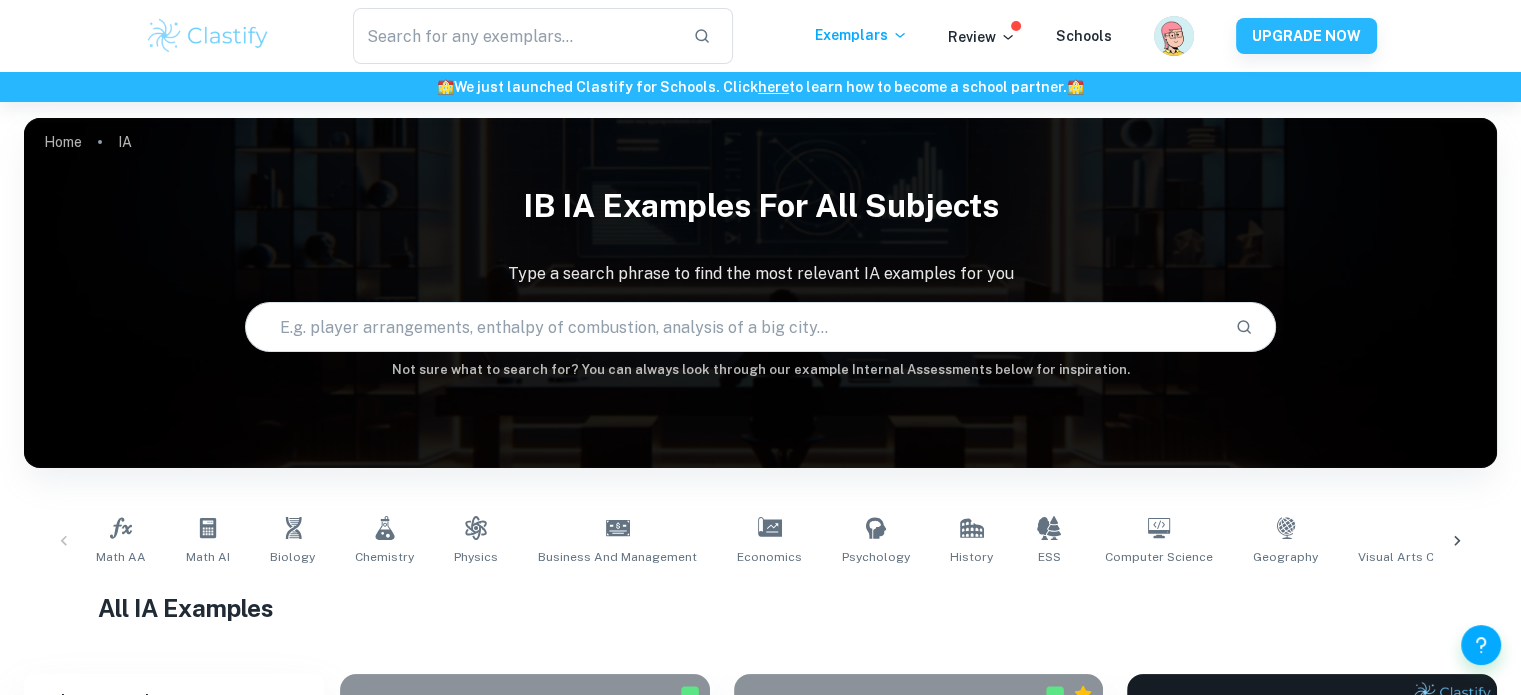 scroll, scrollTop: 300, scrollLeft: 0, axis: vertical 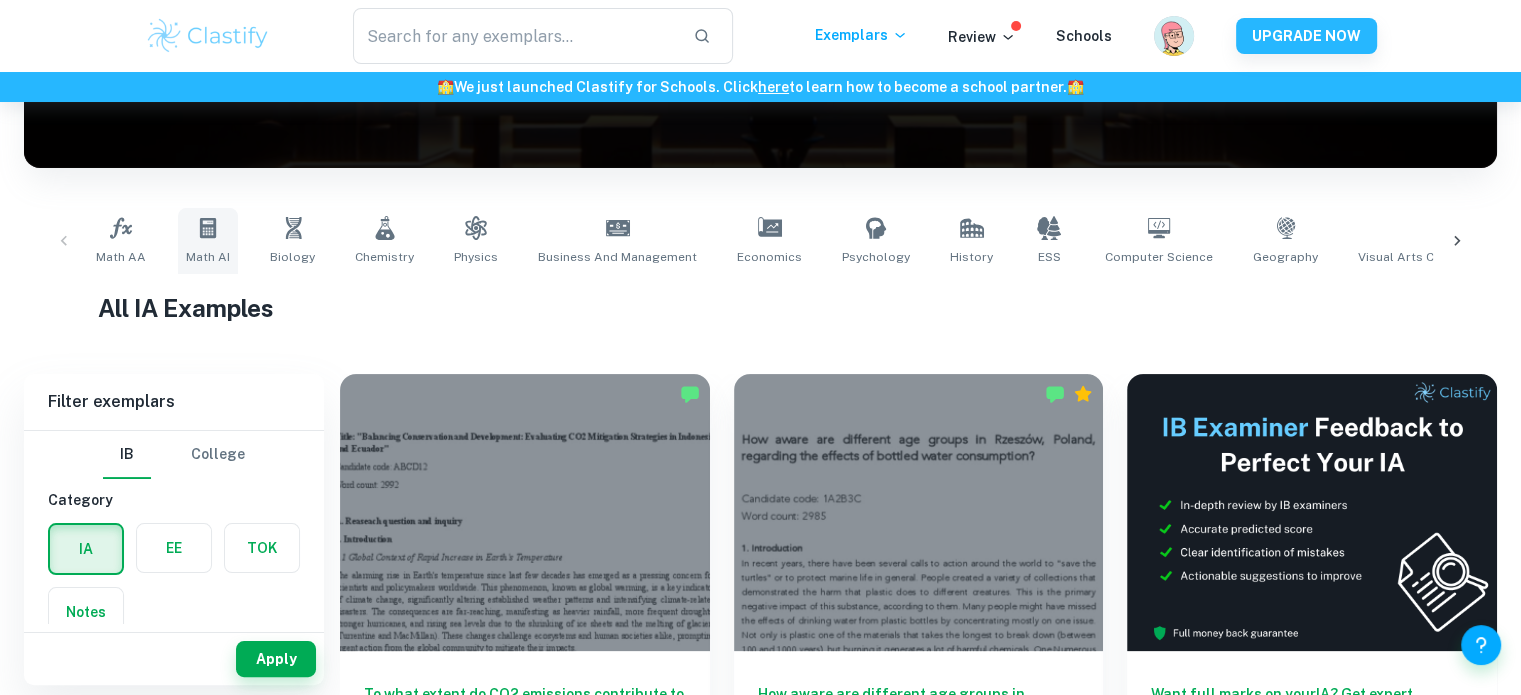 click on "Math AI" at bounding box center [208, 257] 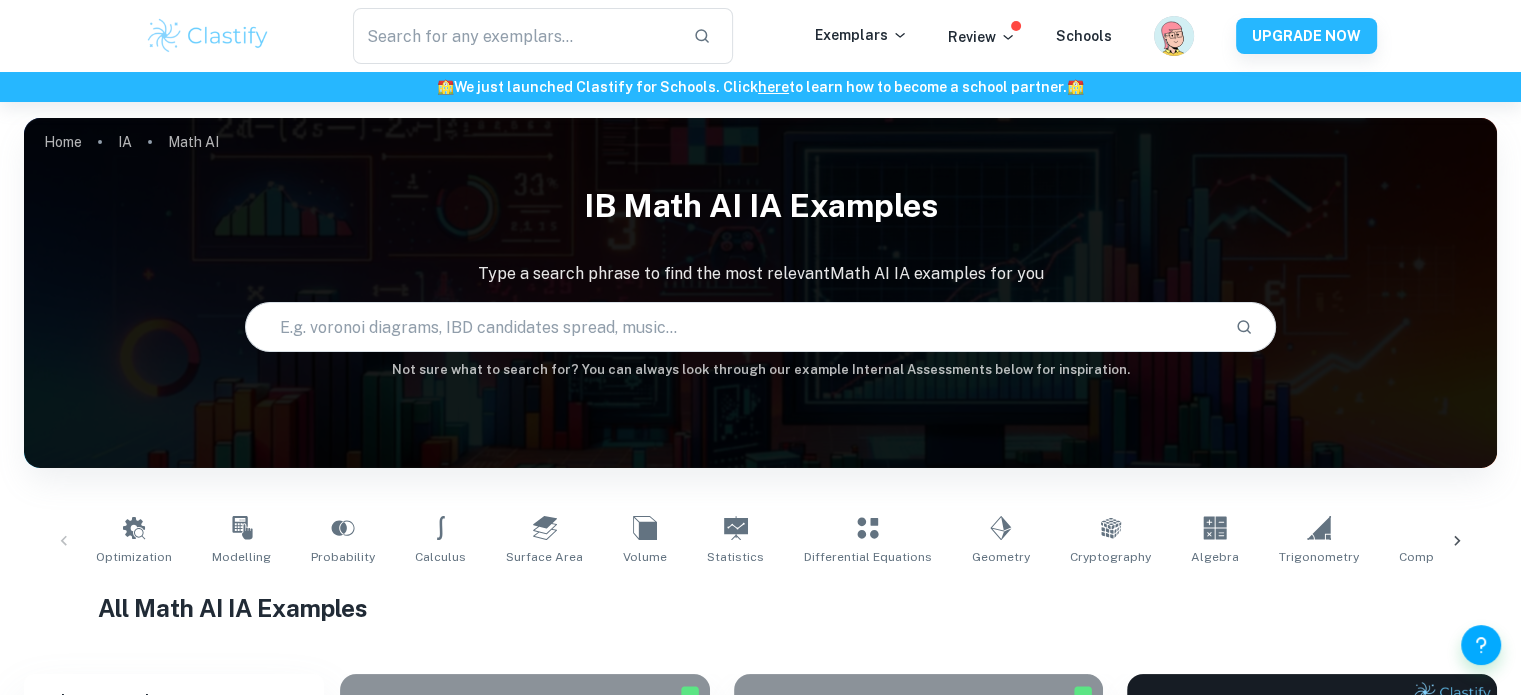 scroll, scrollTop: 600, scrollLeft: 0, axis: vertical 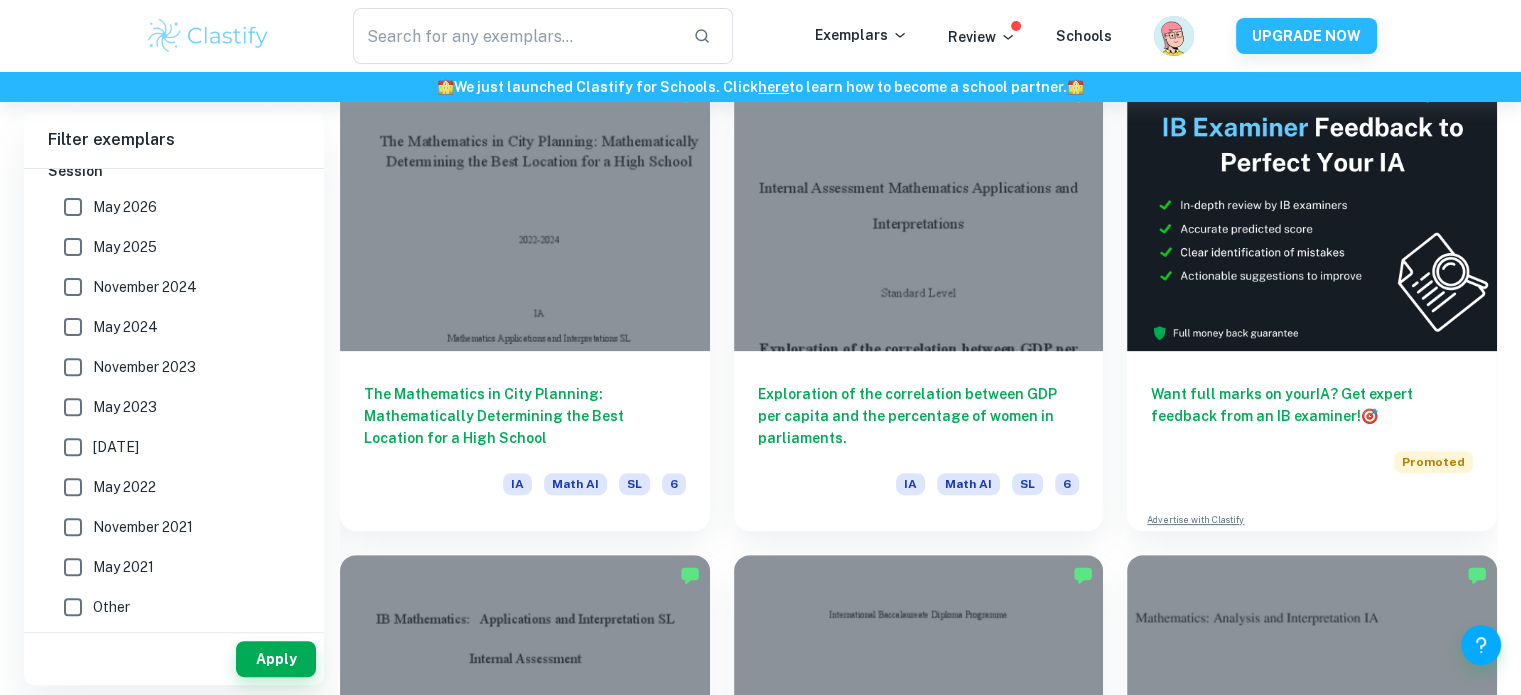 click on "Apply" at bounding box center [276, 659] 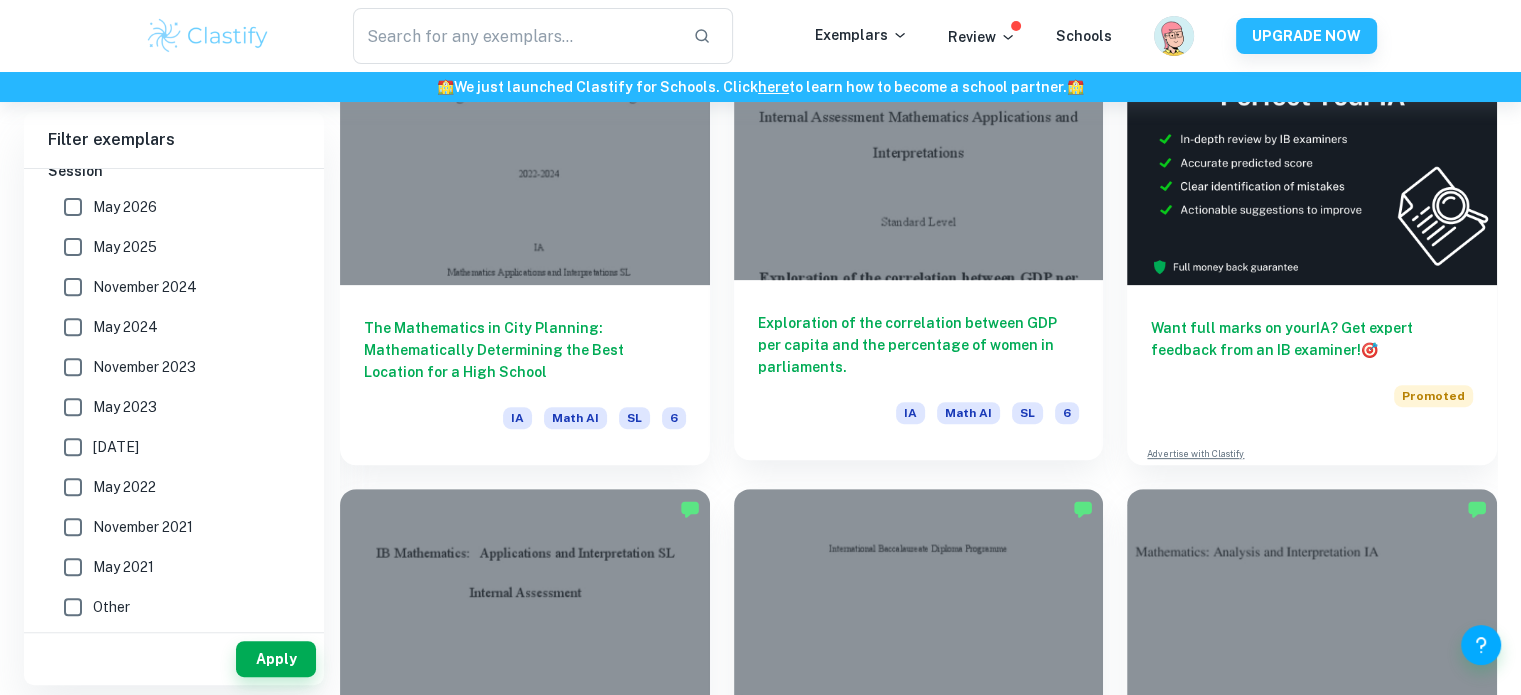 scroll, scrollTop: 800, scrollLeft: 0, axis: vertical 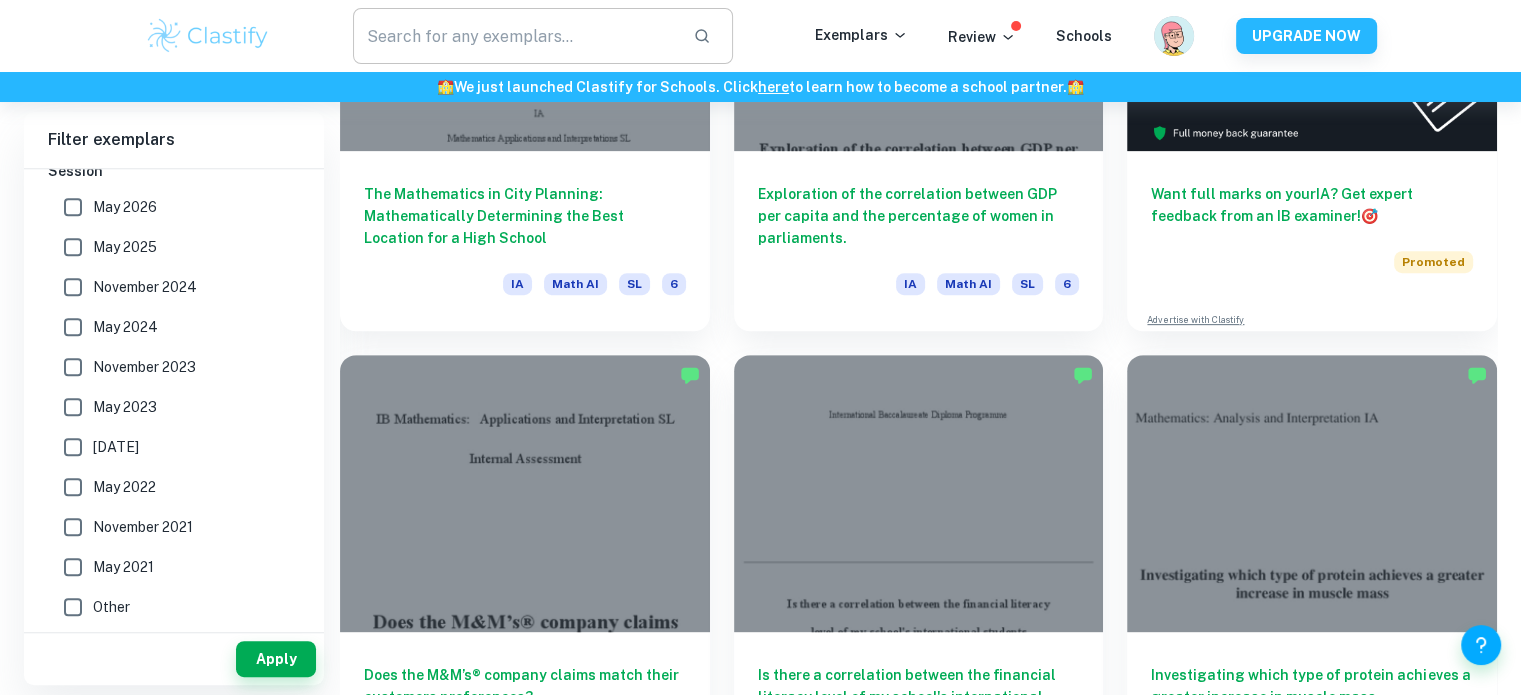 click at bounding box center [515, 36] 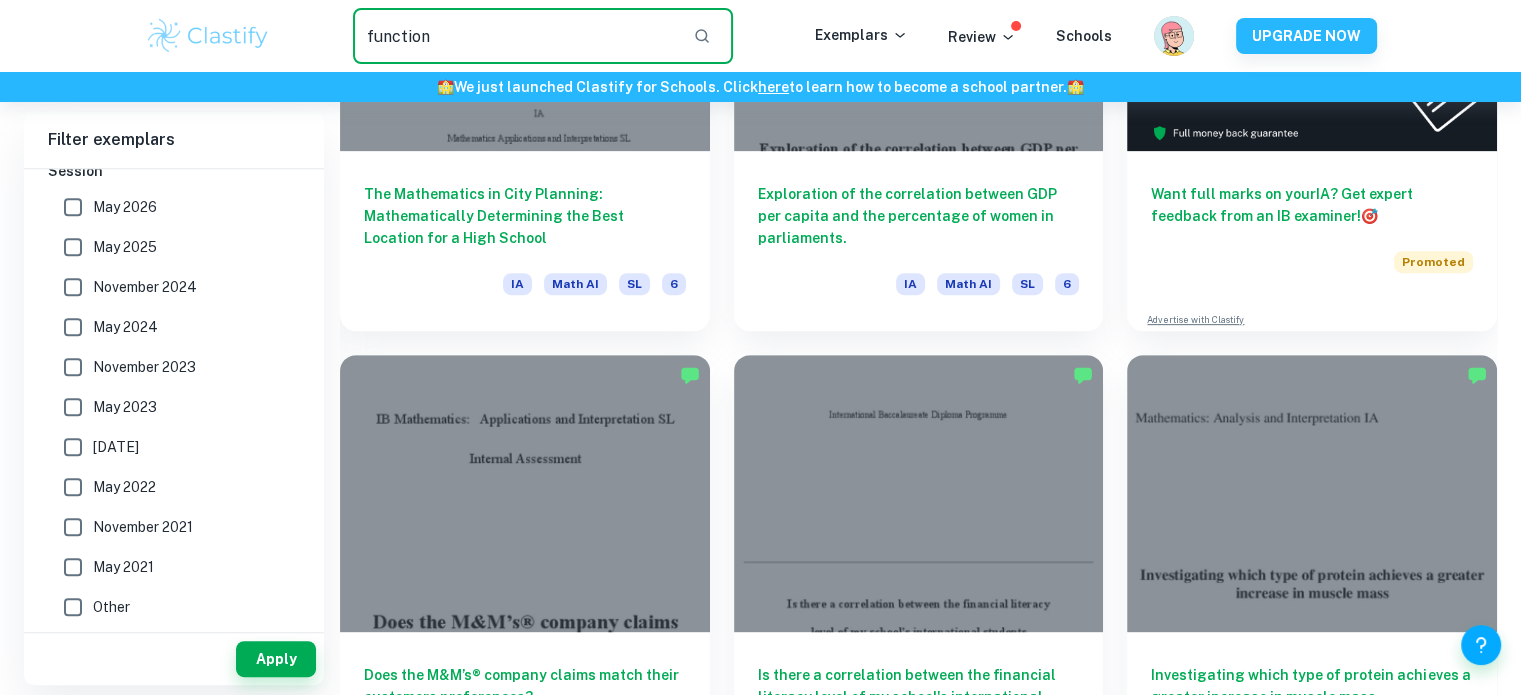 type on "function" 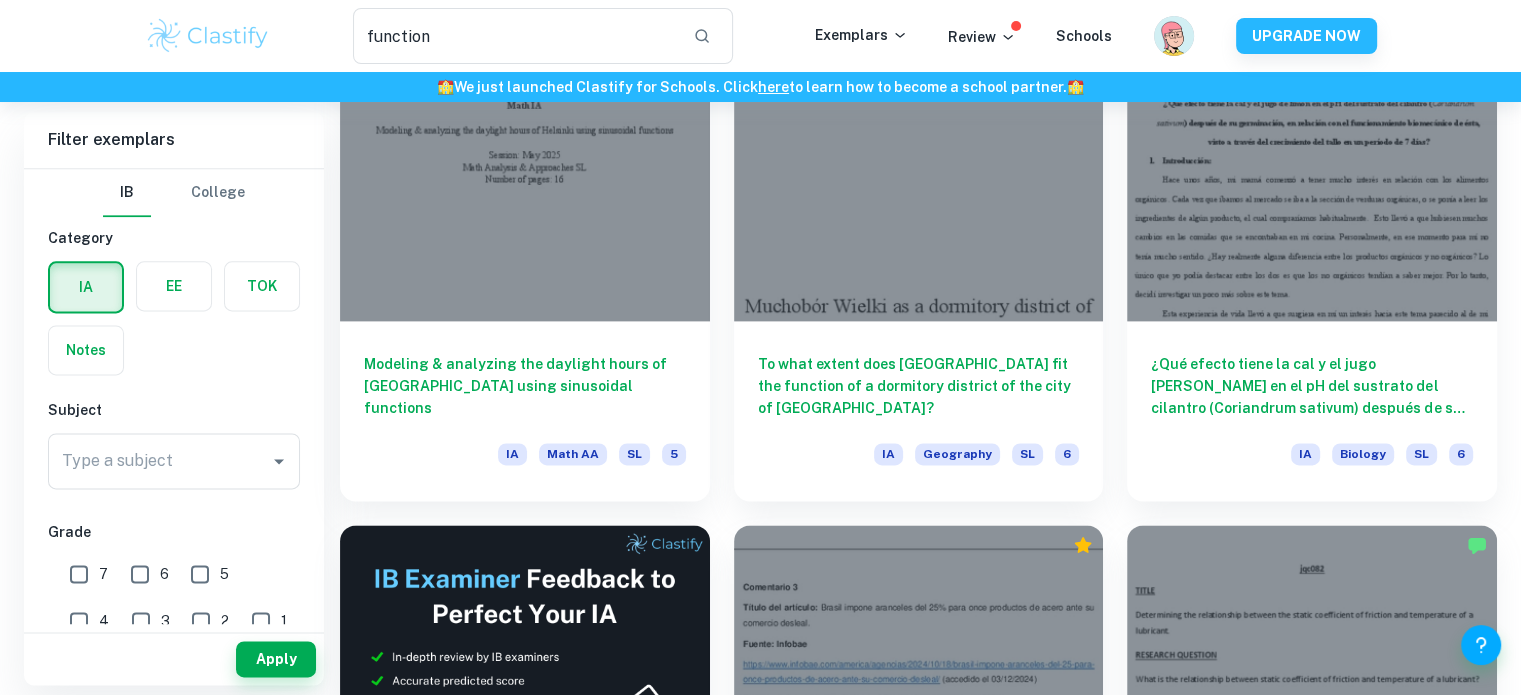 scroll, scrollTop: 2600, scrollLeft: 0, axis: vertical 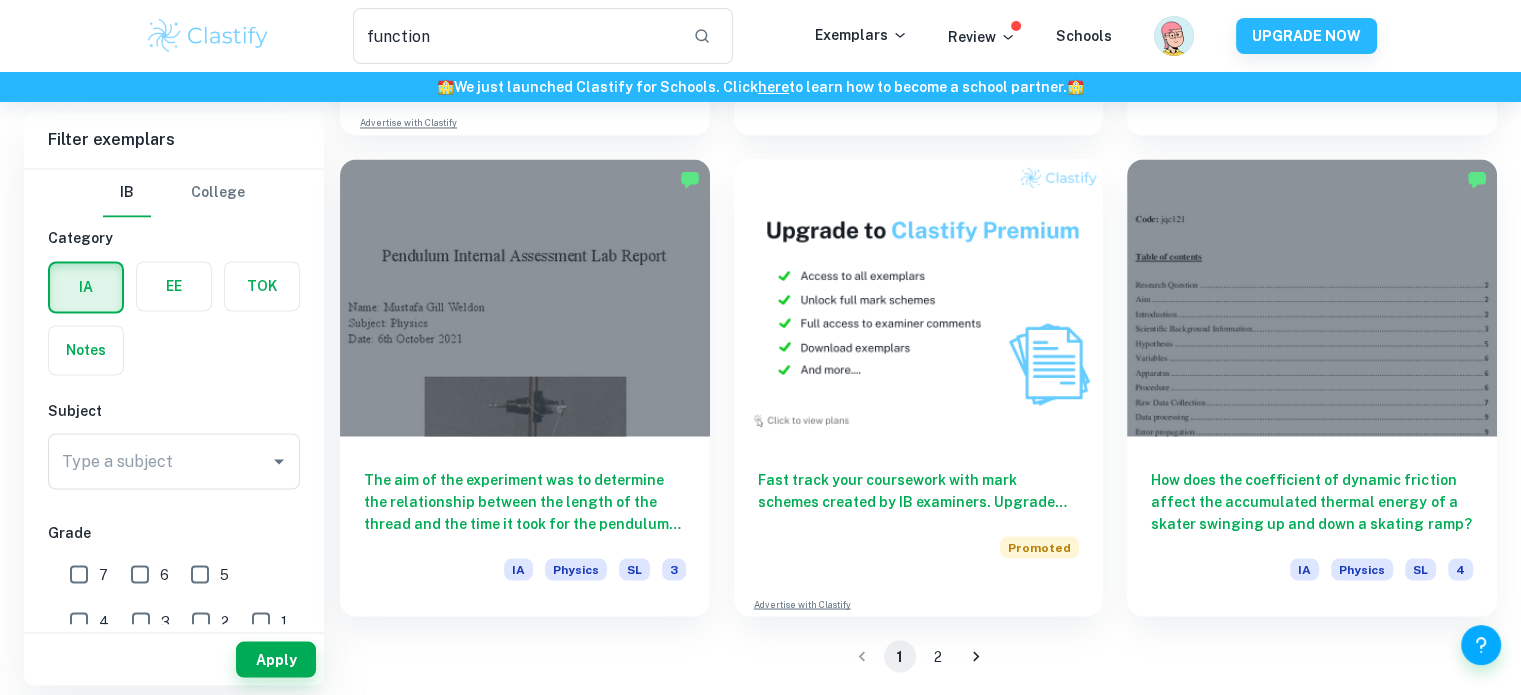 click on "2" at bounding box center [938, 656] 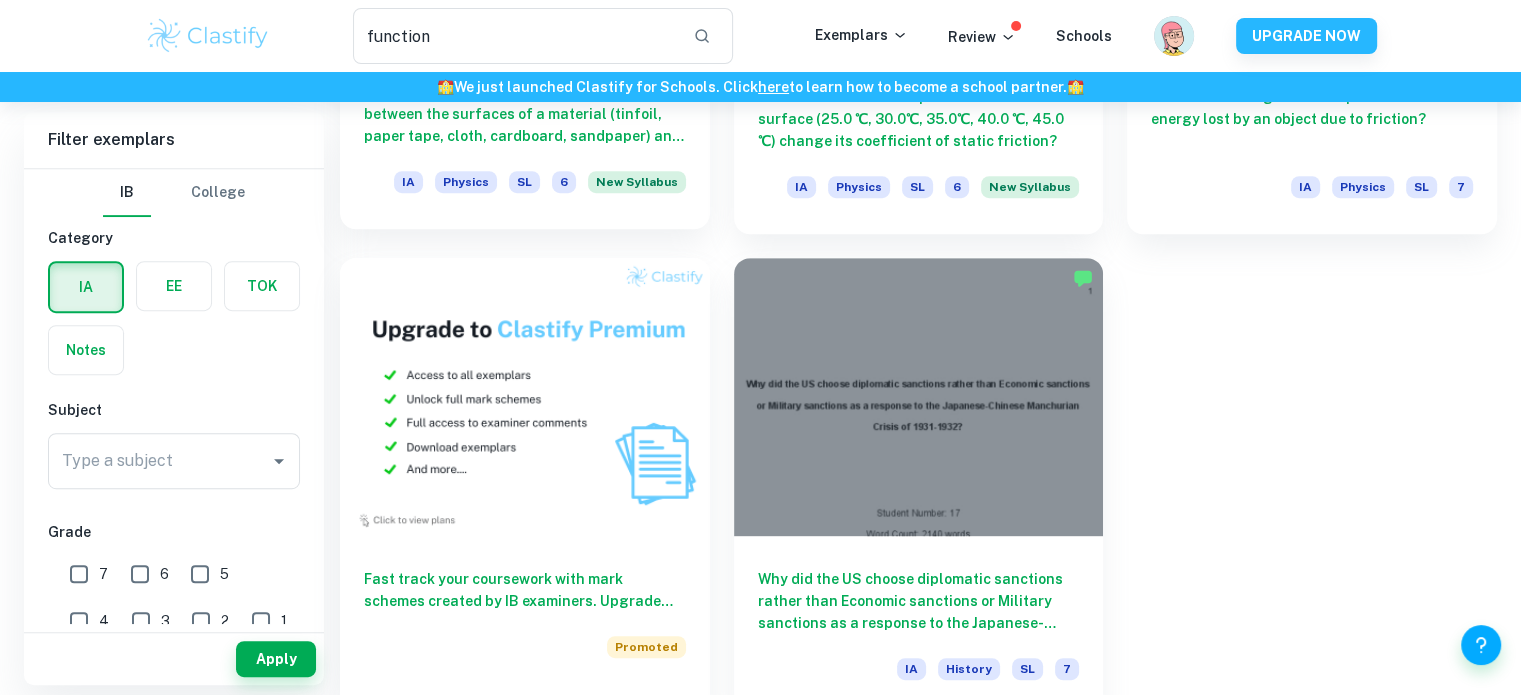 scroll, scrollTop: 1022, scrollLeft: 0, axis: vertical 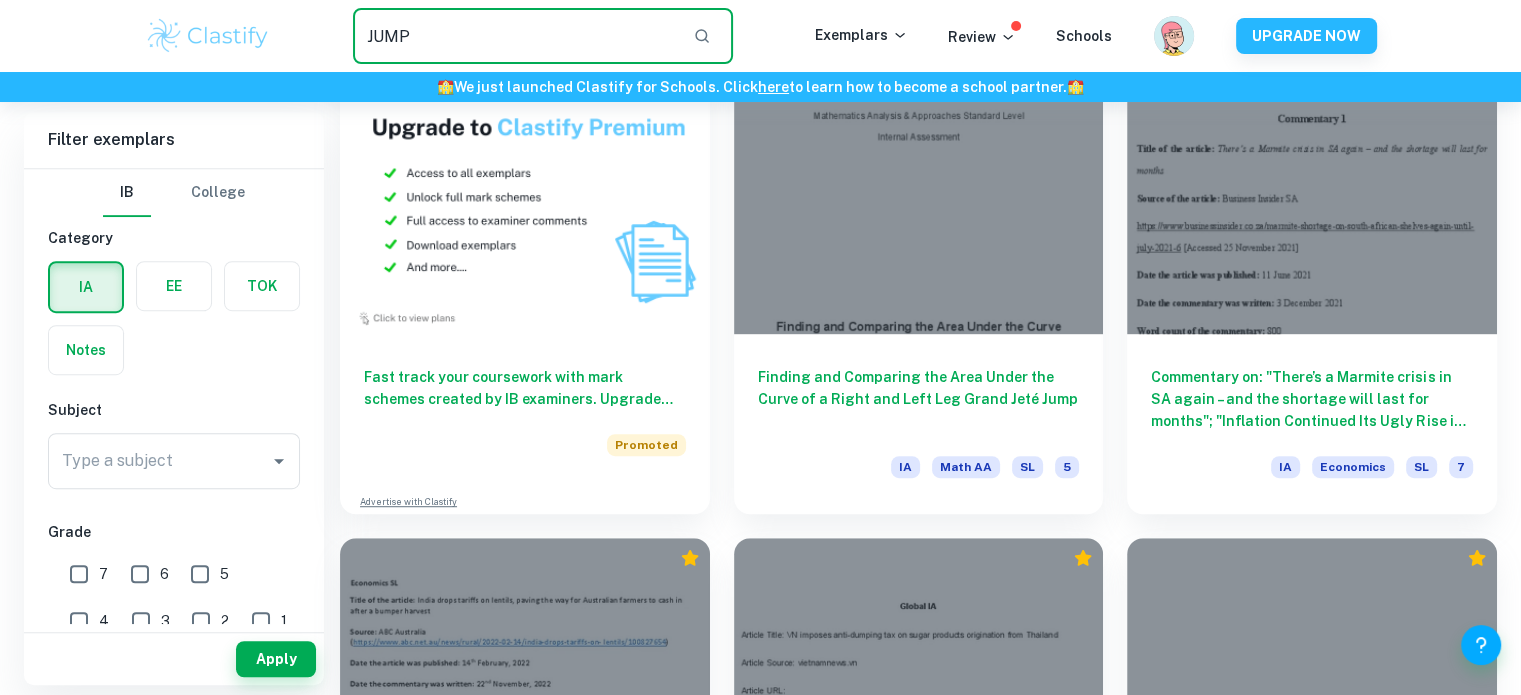 click on "JUMP" at bounding box center (515, 36) 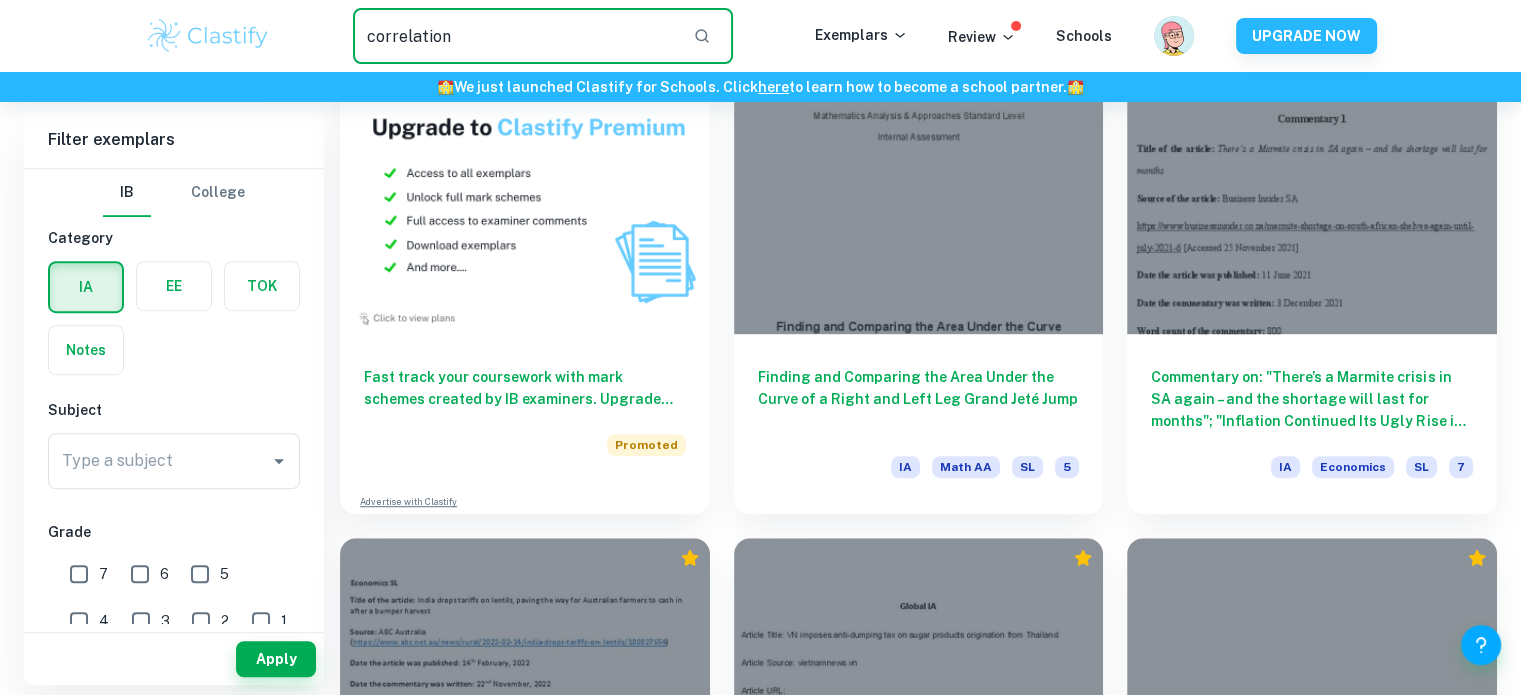 type on "correlation" 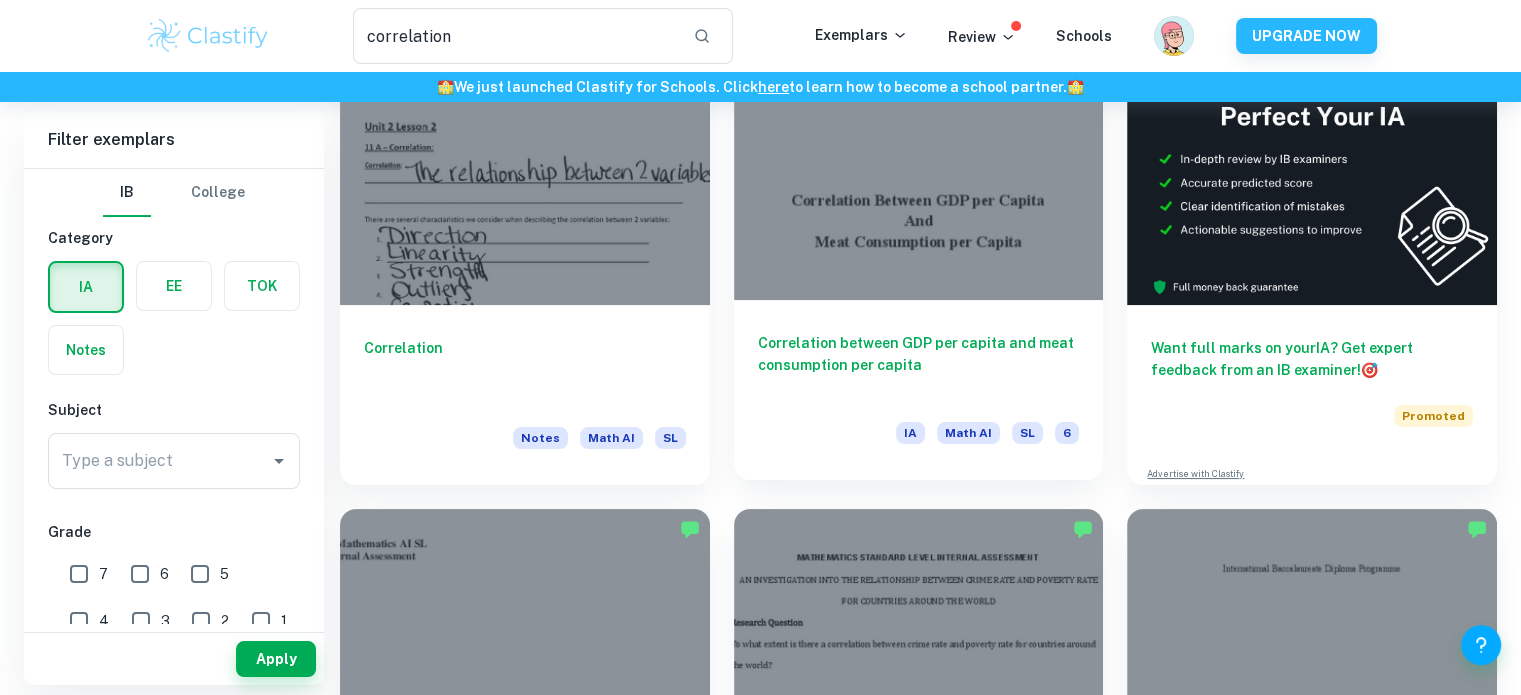 scroll, scrollTop: 200, scrollLeft: 0, axis: vertical 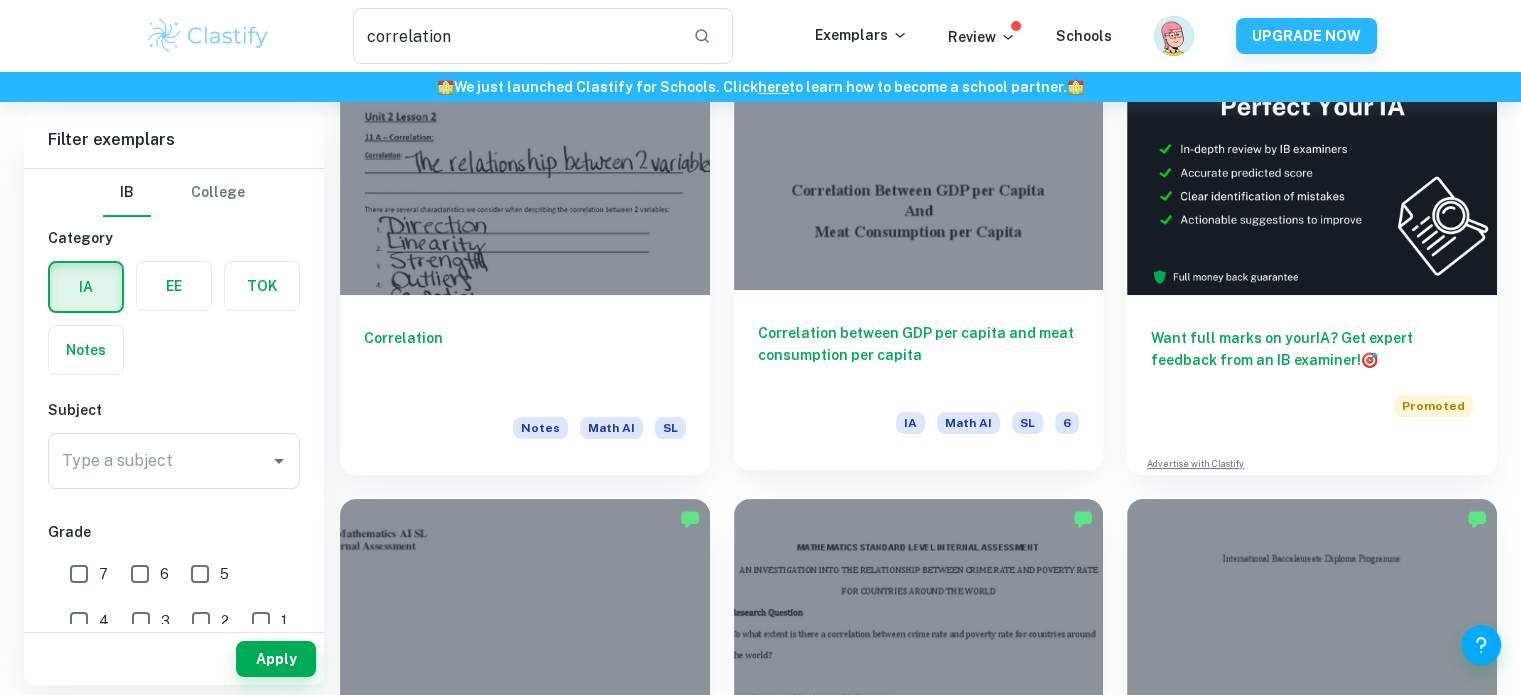 click on "Correlation between GDP per capita and meat consumption per capita" at bounding box center (919, 355) 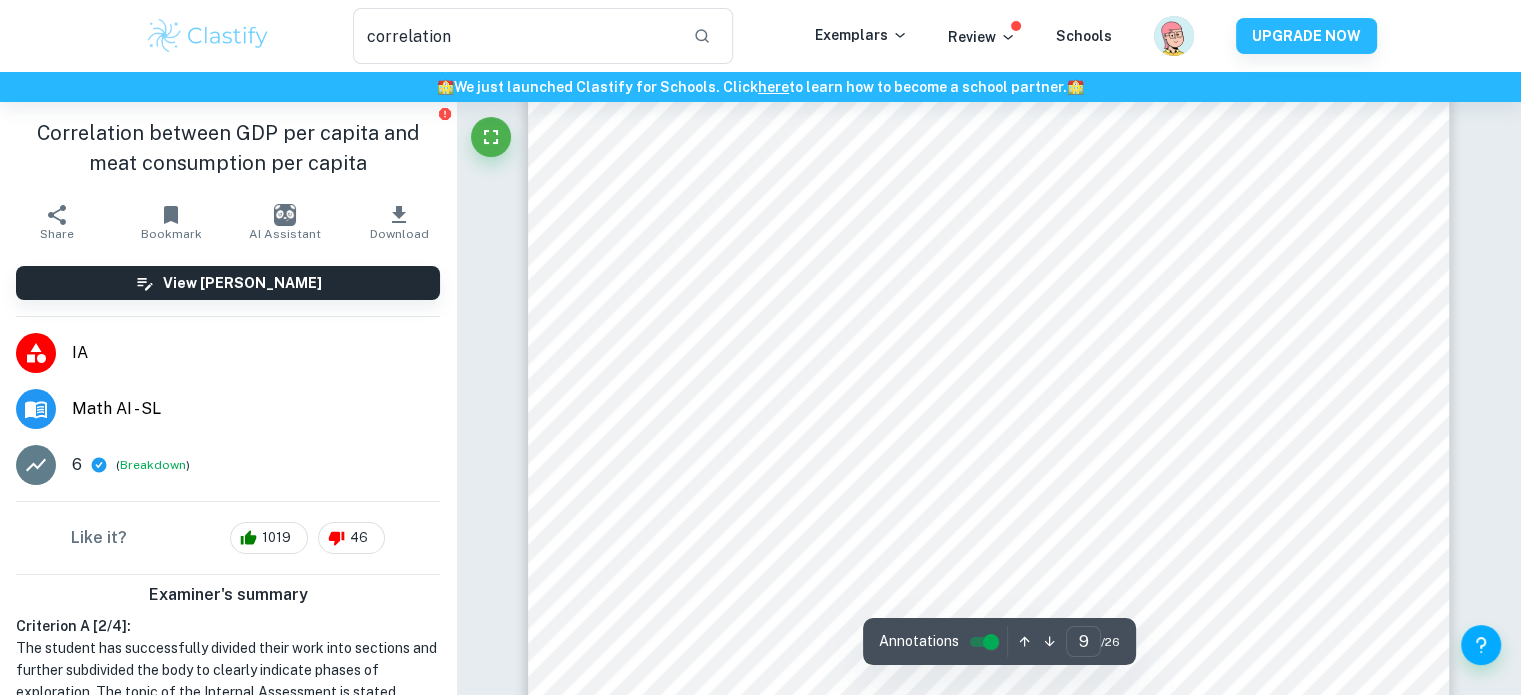 scroll, scrollTop: 10400, scrollLeft: 0, axis: vertical 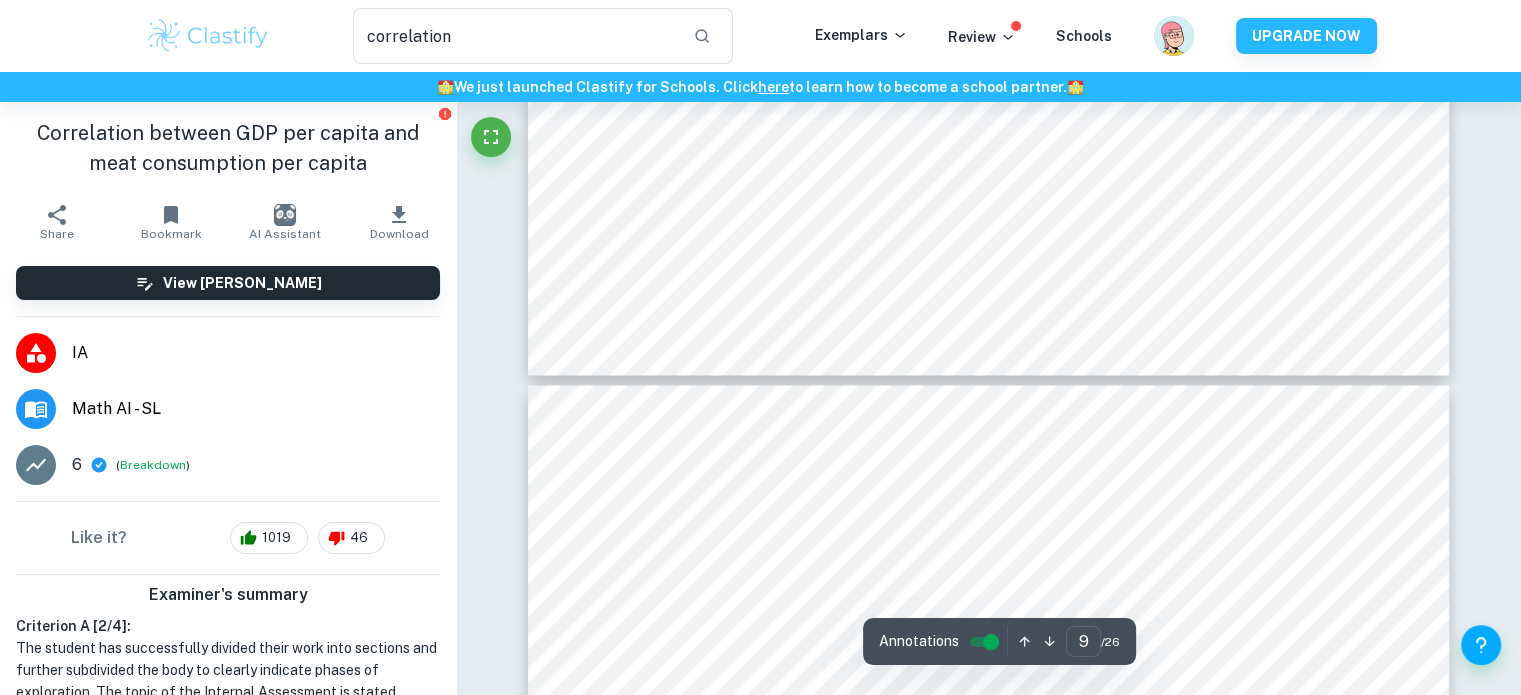 type on "10" 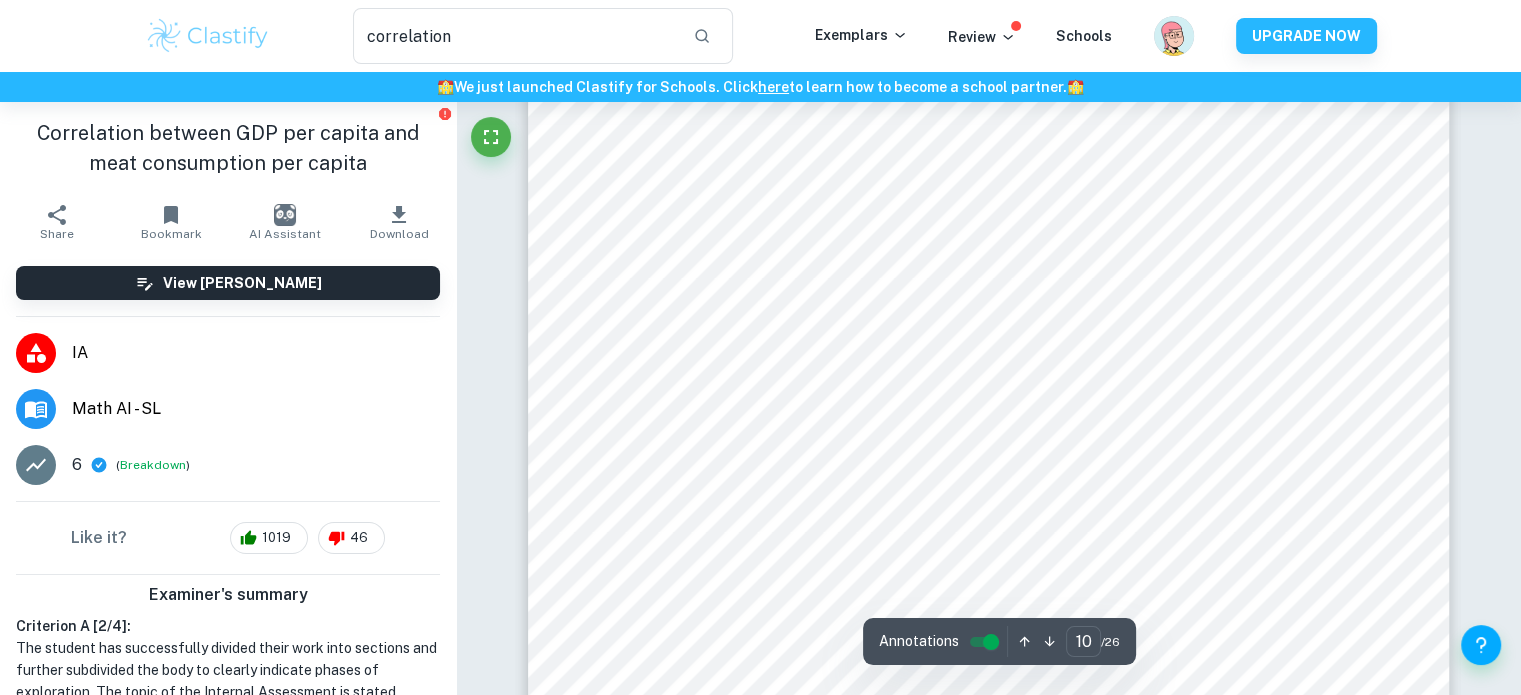 scroll, scrollTop: 11600, scrollLeft: 0, axis: vertical 